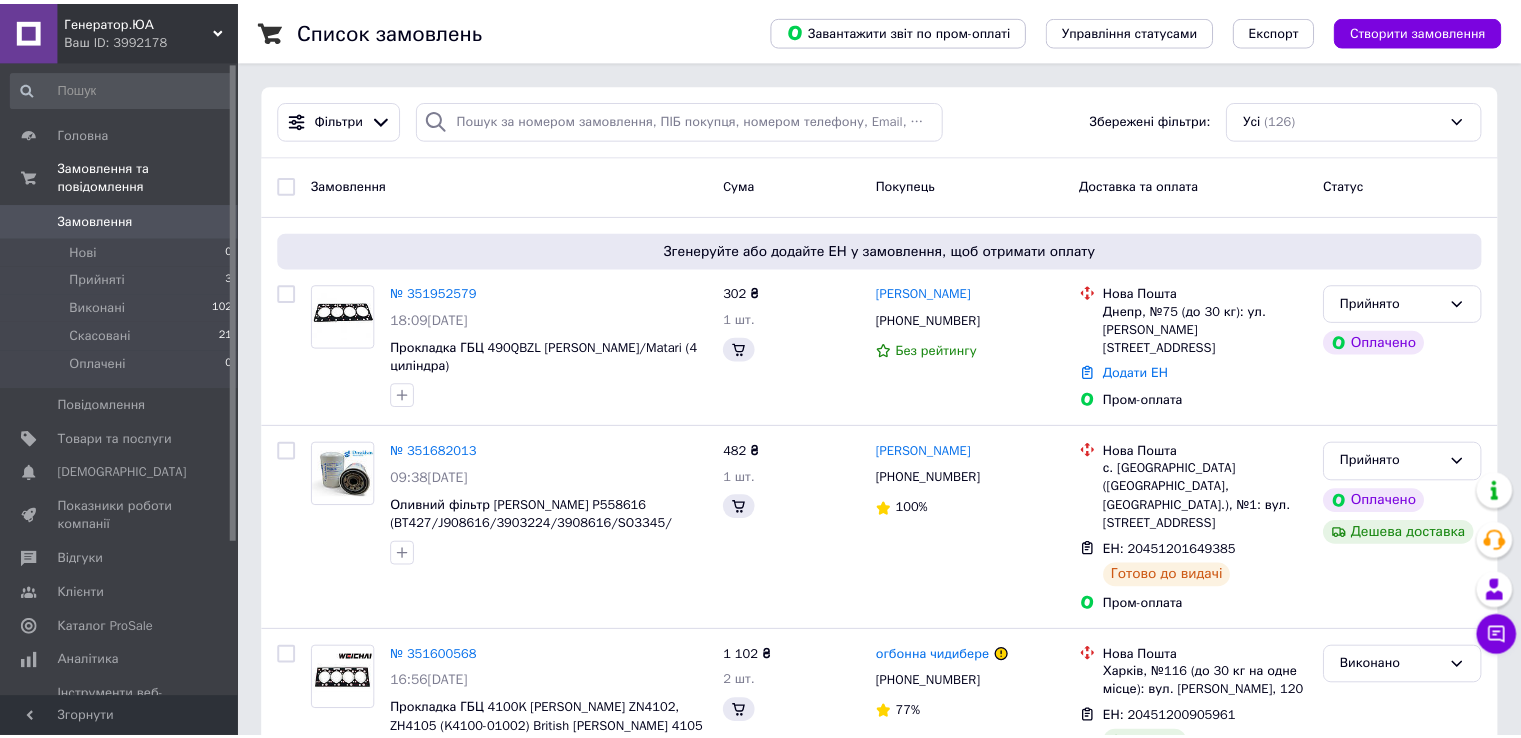 scroll, scrollTop: 146, scrollLeft: 0, axis: vertical 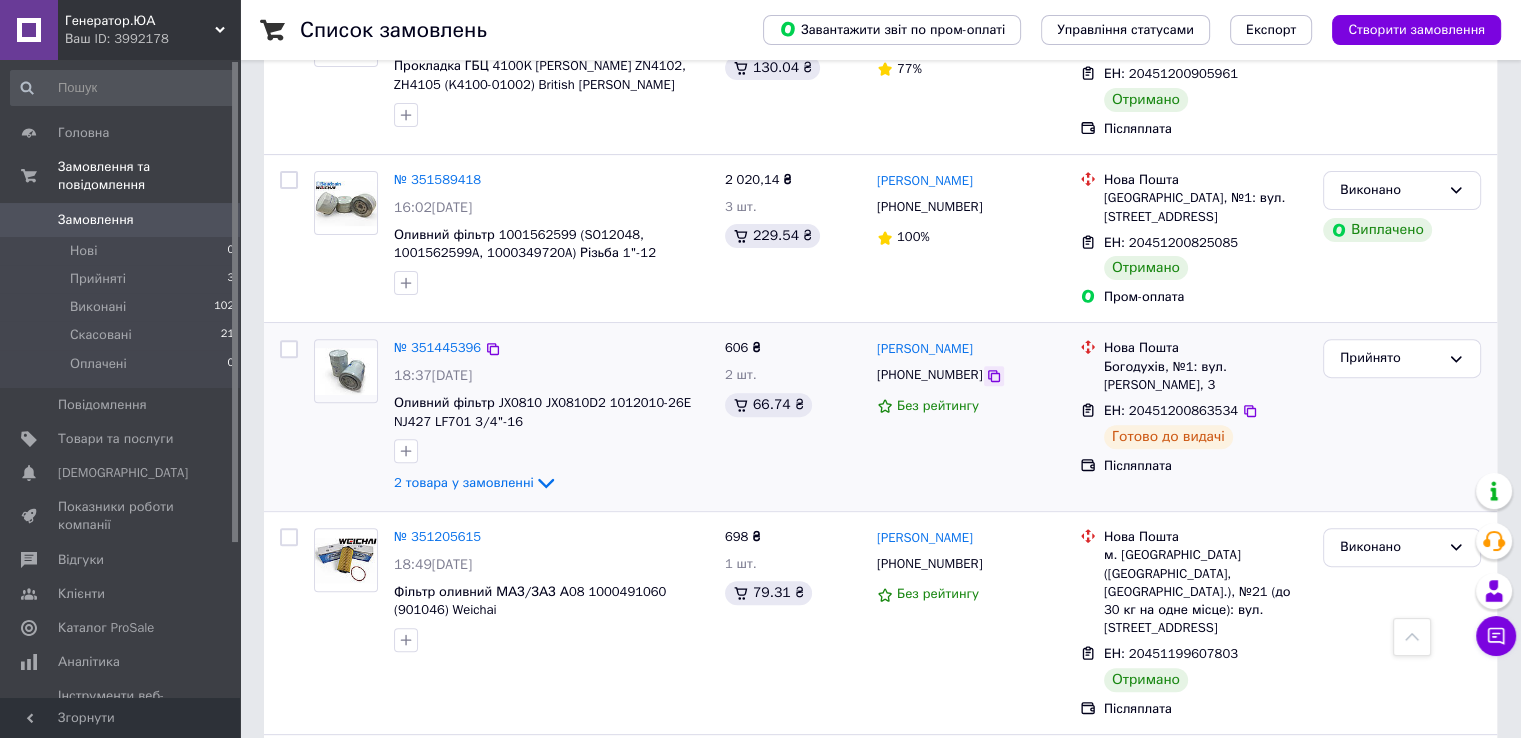 click 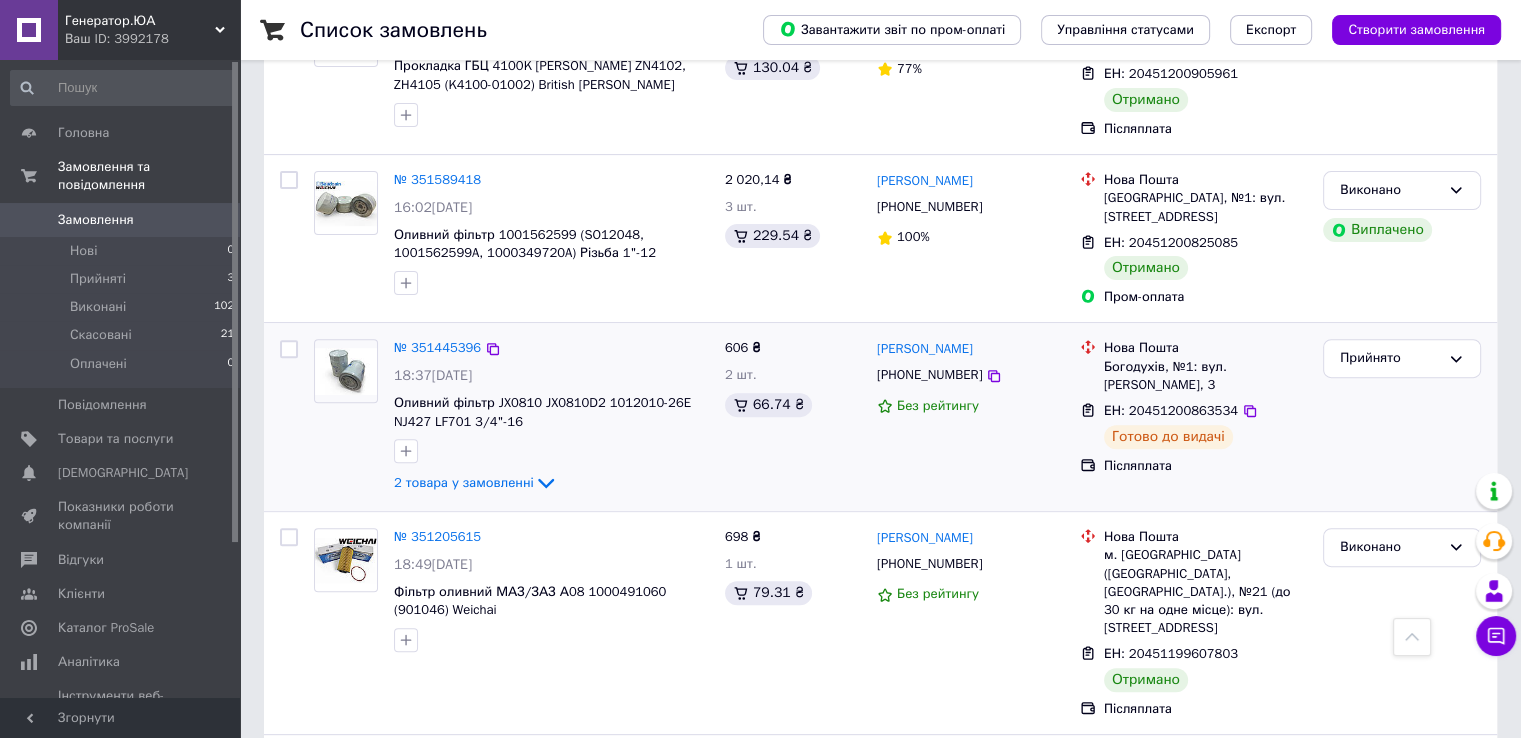 click on "ЕН: 20451200863534" at bounding box center (1171, 410) 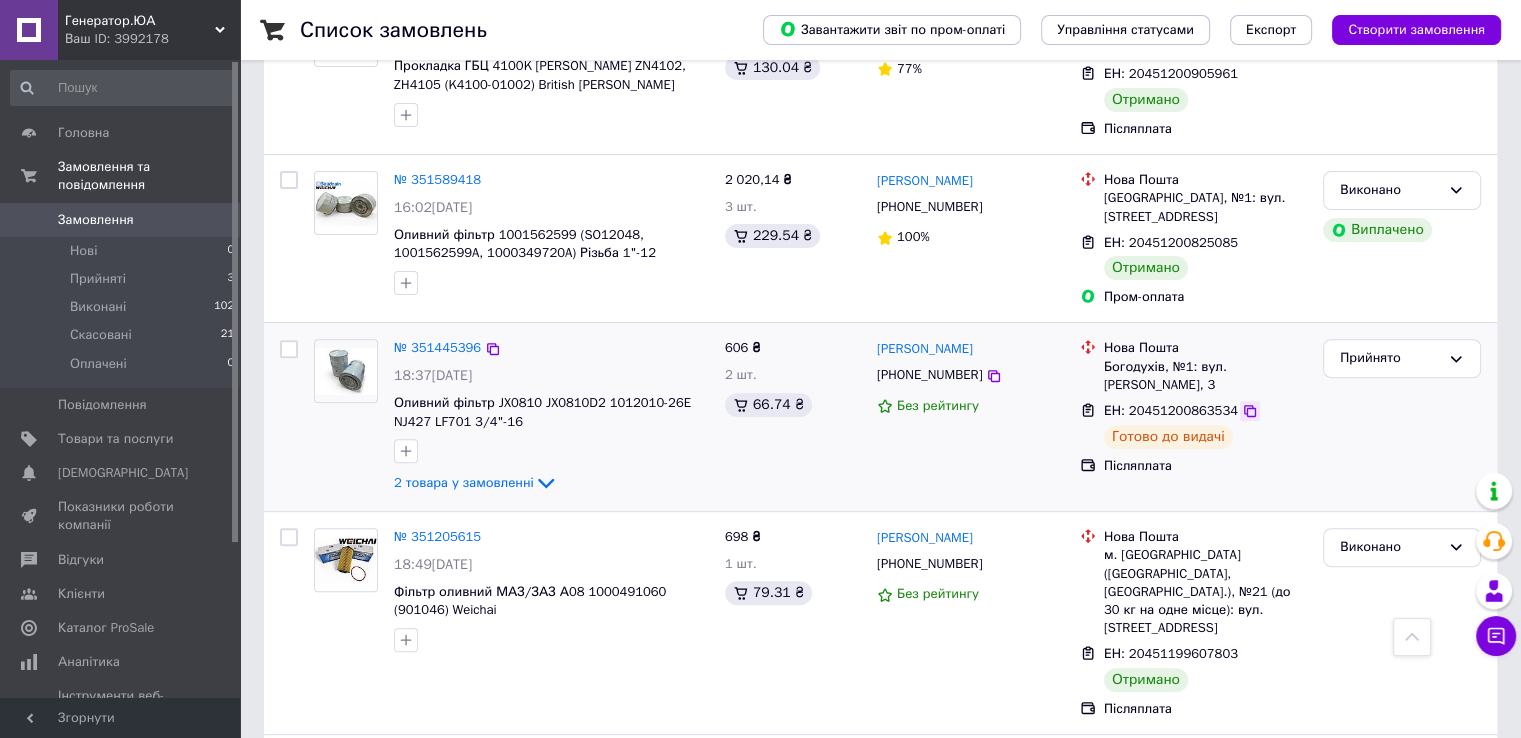 click 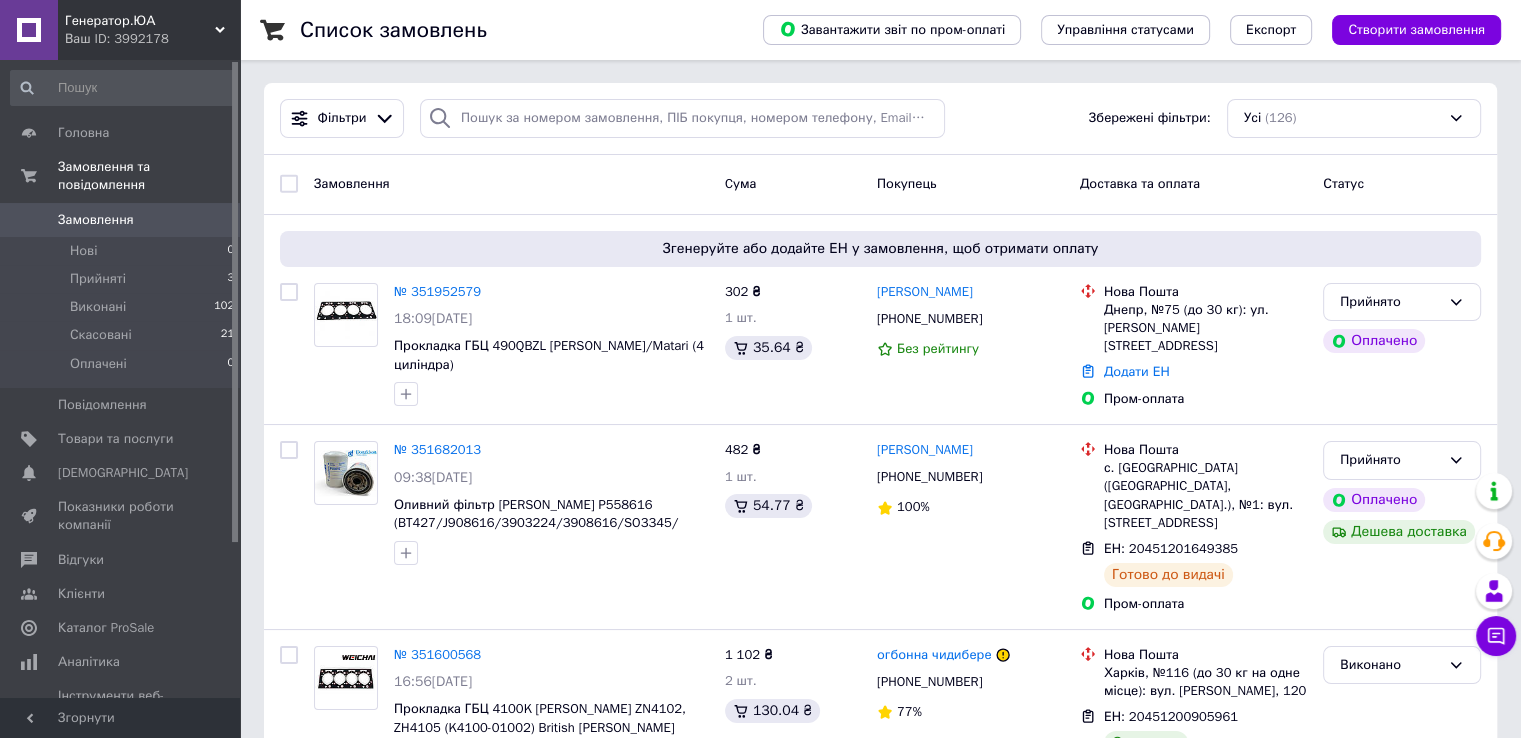 scroll, scrollTop: 0, scrollLeft: 0, axis: both 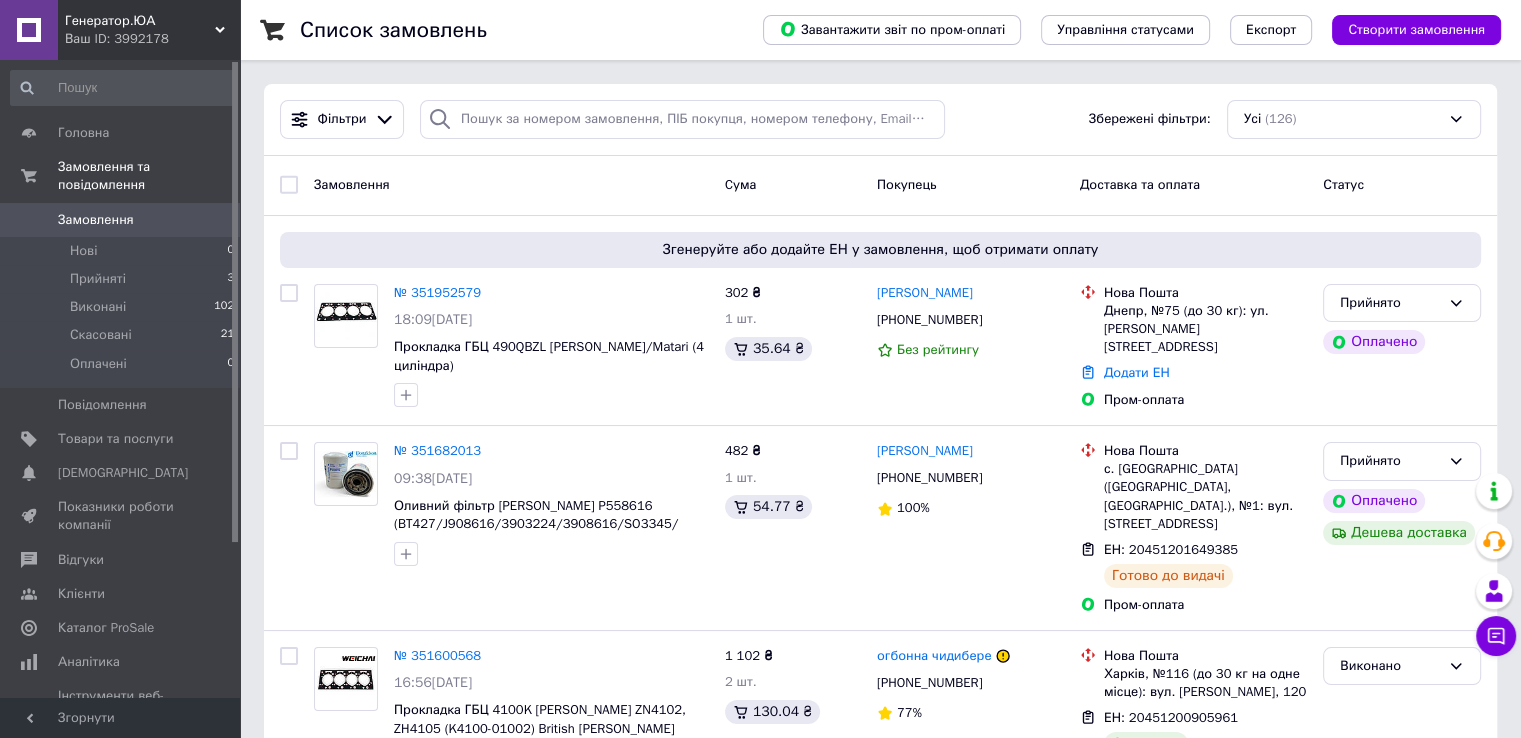 drag, startPoint x: 1177, startPoint y: 486, endPoint x: 1197, endPoint y: 429, distance: 60.40695 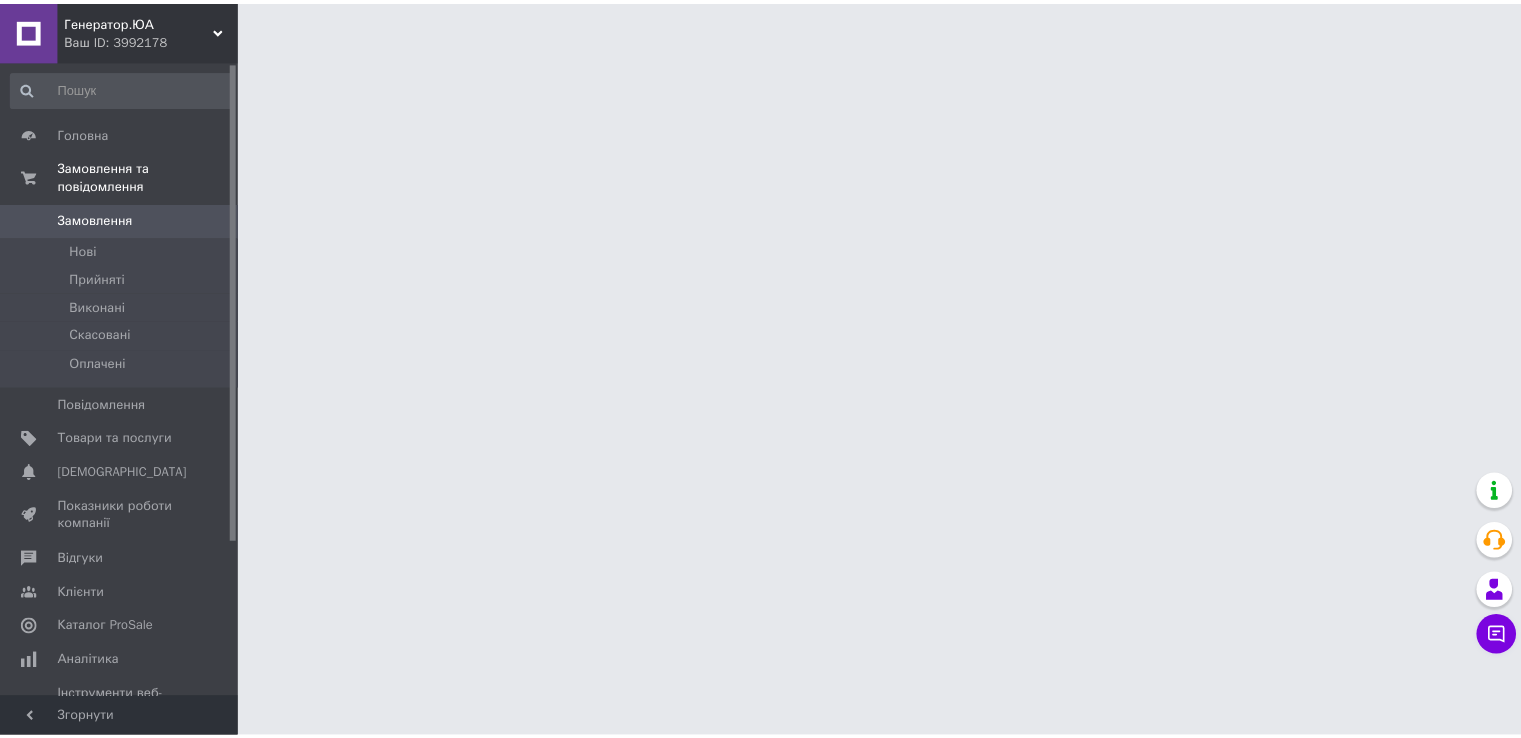 scroll, scrollTop: 0, scrollLeft: 0, axis: both 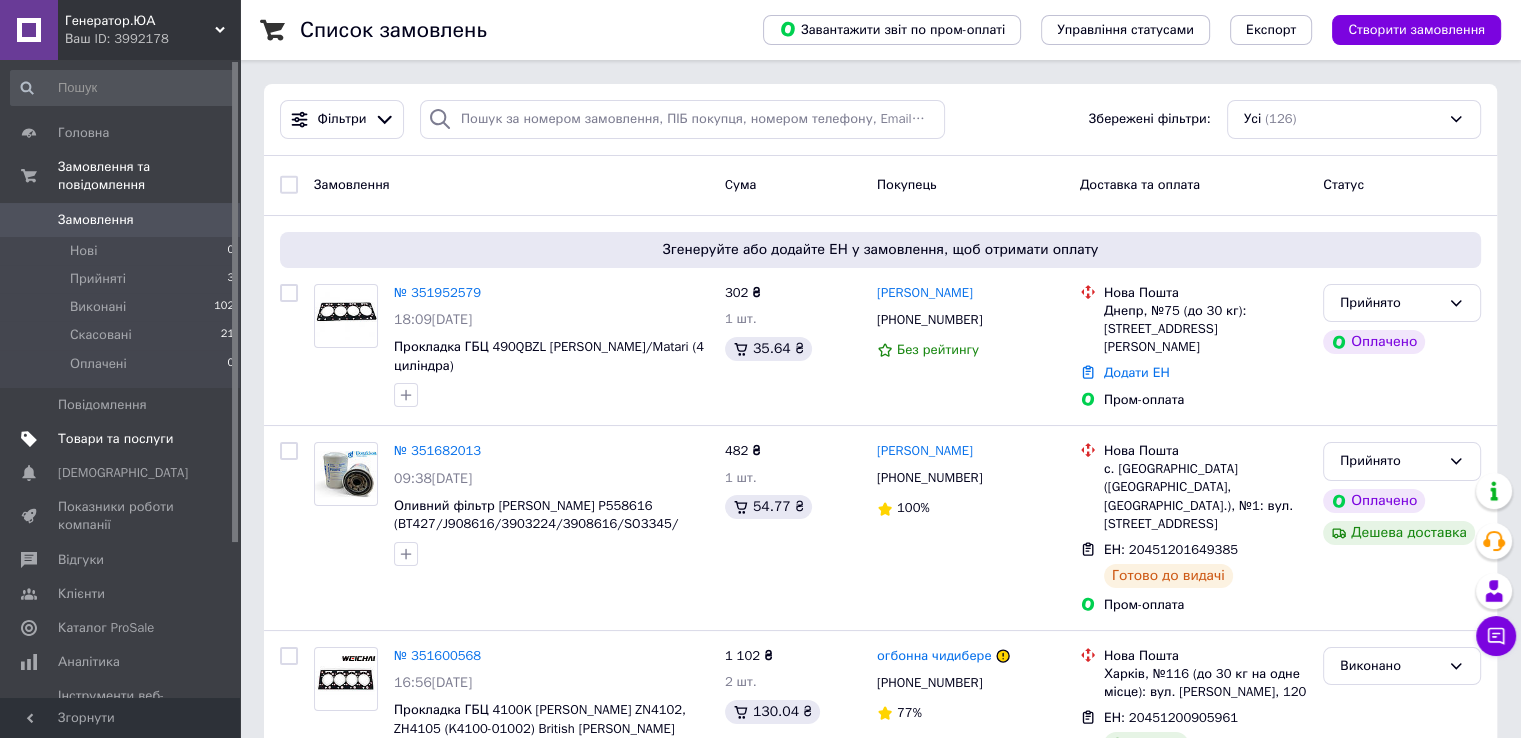 click on "Товари та послуги" at bounding box center (115, 439) 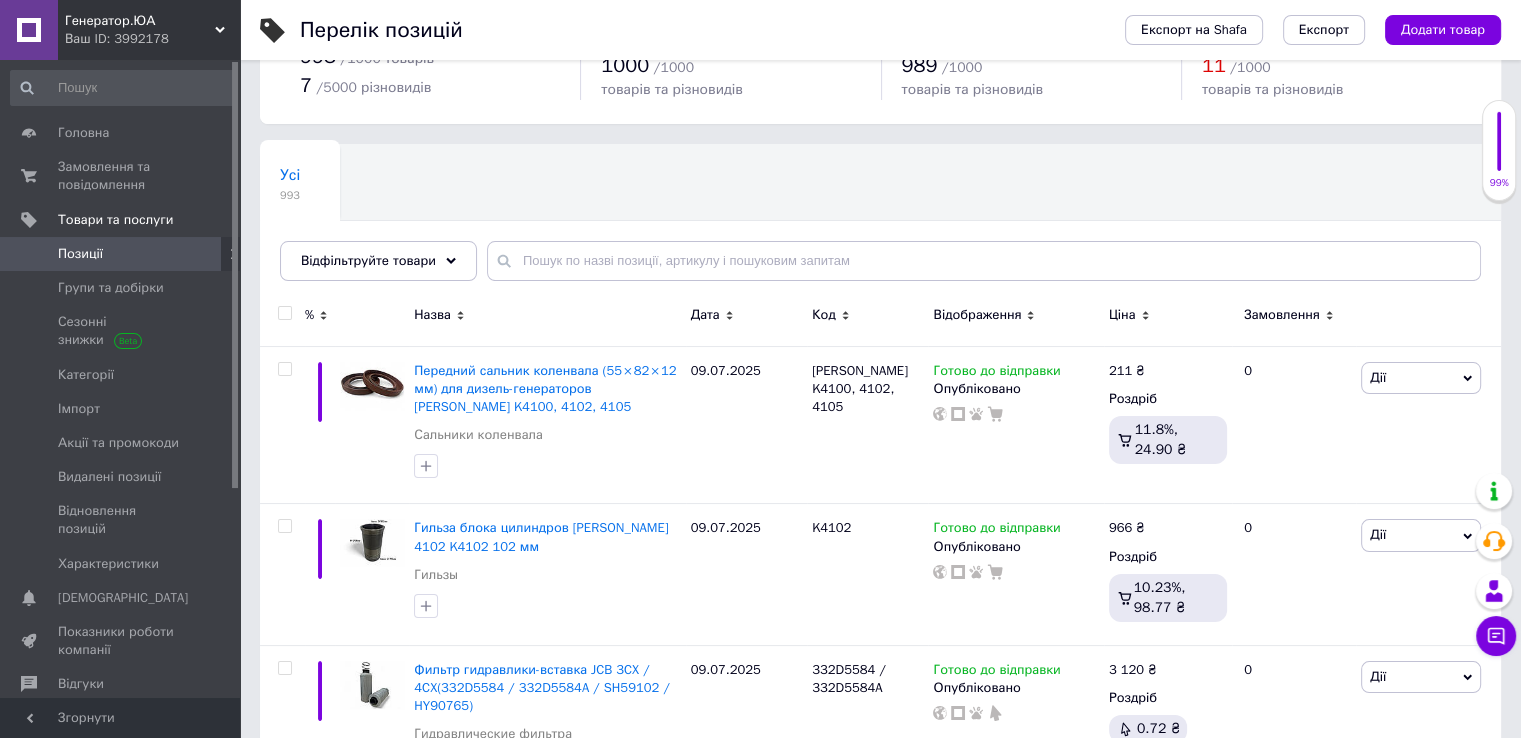 drag, startPoint x: 1236, startPoint y: 296, endPoint x: 1228, endPoint y: 321, distance: 26.24881 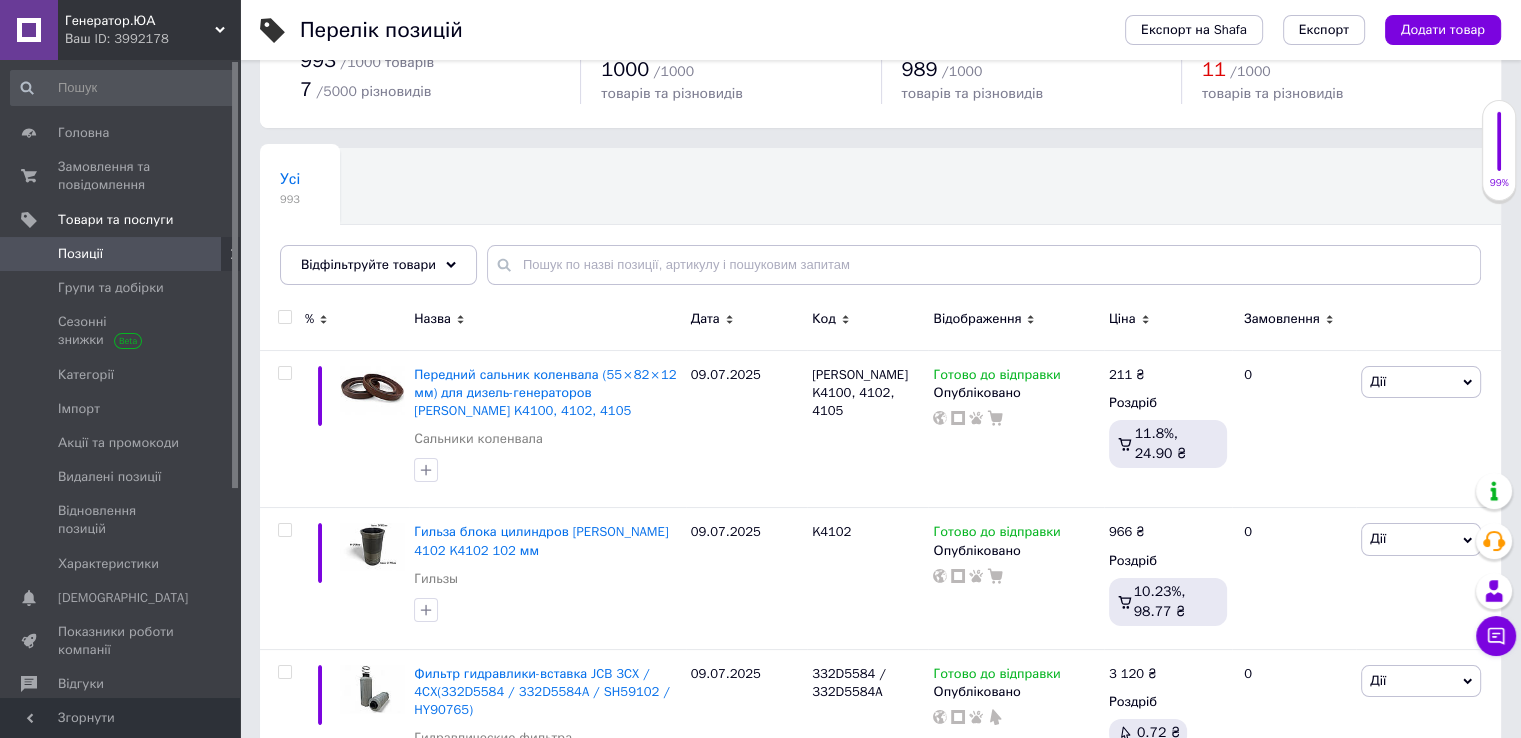 drag, startPoint x: 1288, startPoint y: 178, endPoint x: 1285, endPoint y: 141, distance: 37.12142 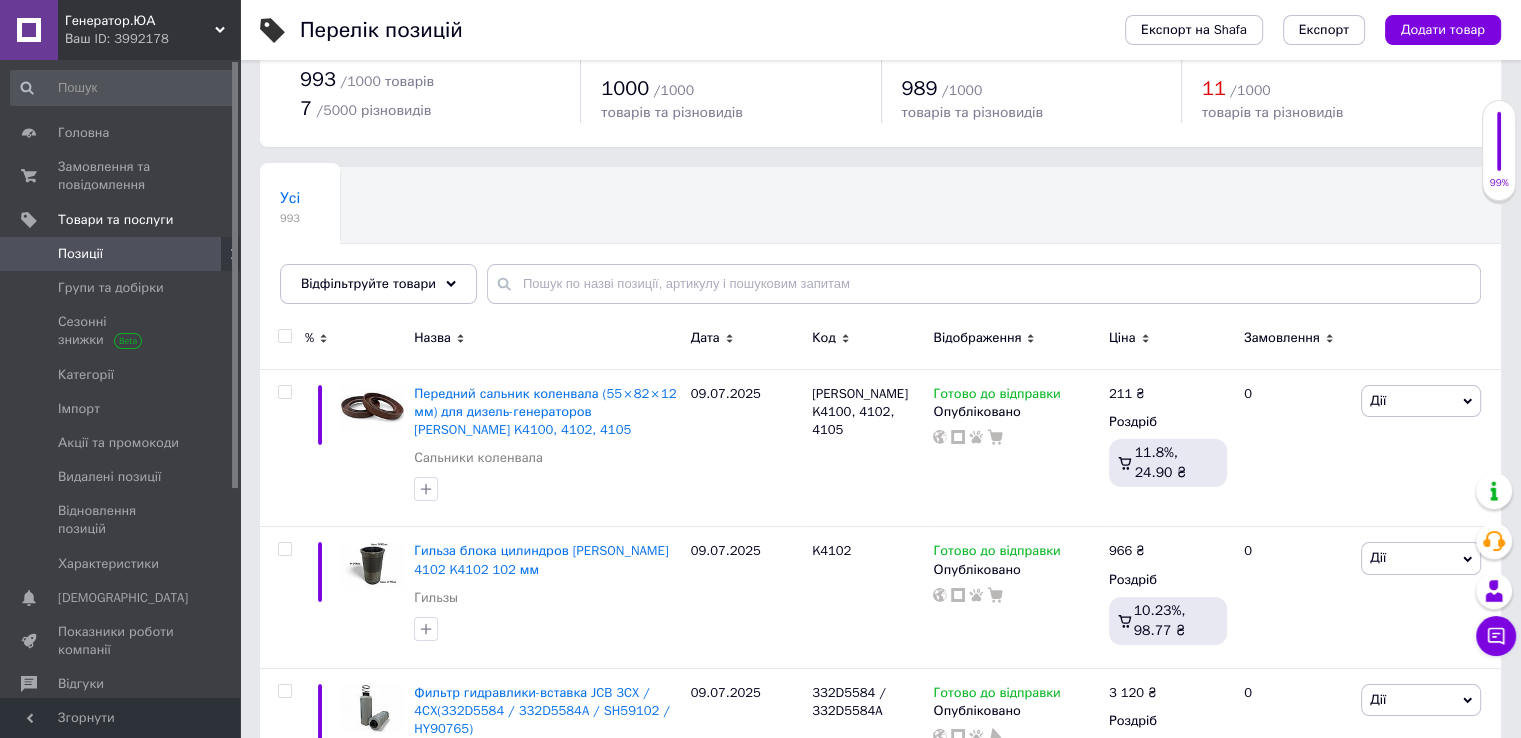 scroll, scrollTop: 0, scrollLeft: 0, axis: both 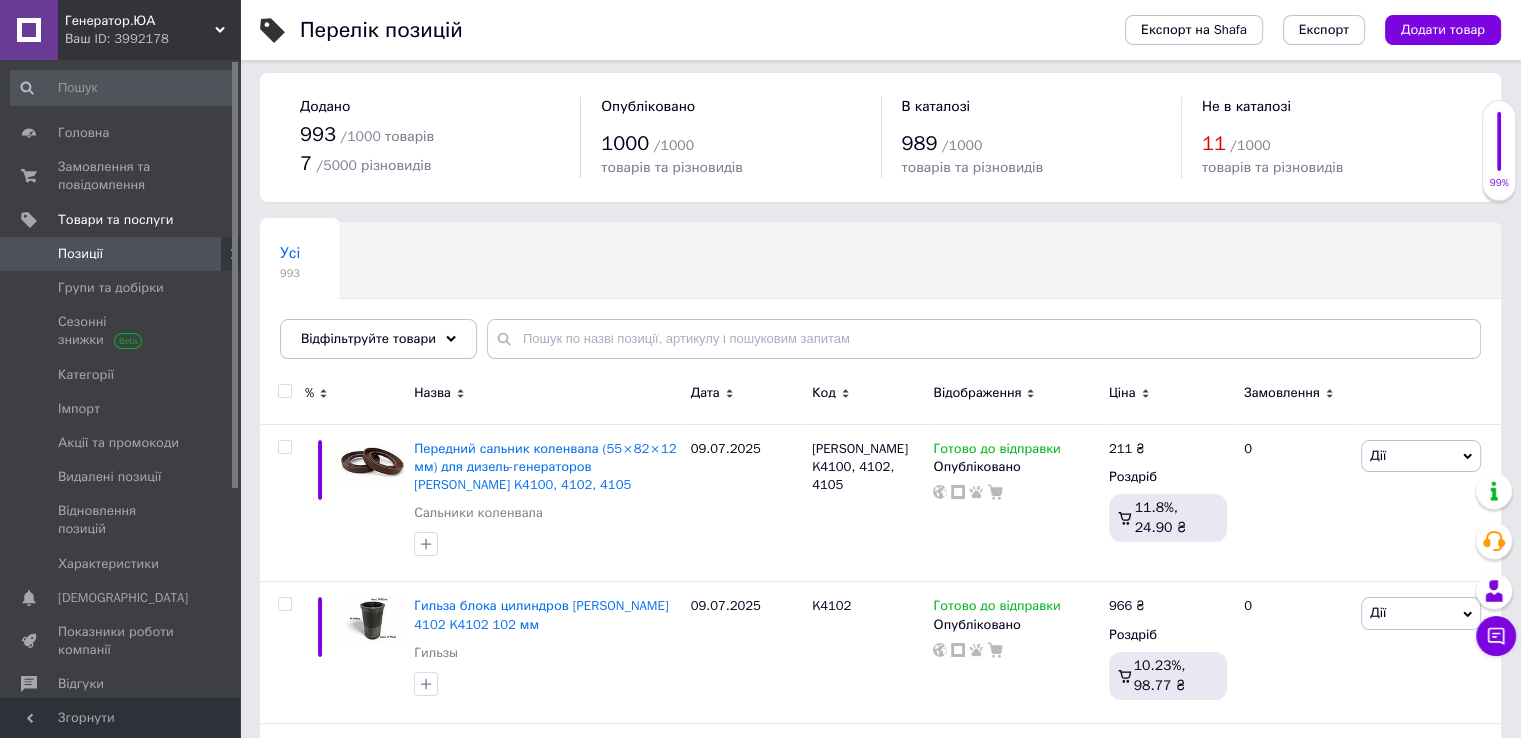 drag, startPoint x: 1047, startPoint y: 206, endPoint x: 894, endPoint y: 241, distance: 156.95222 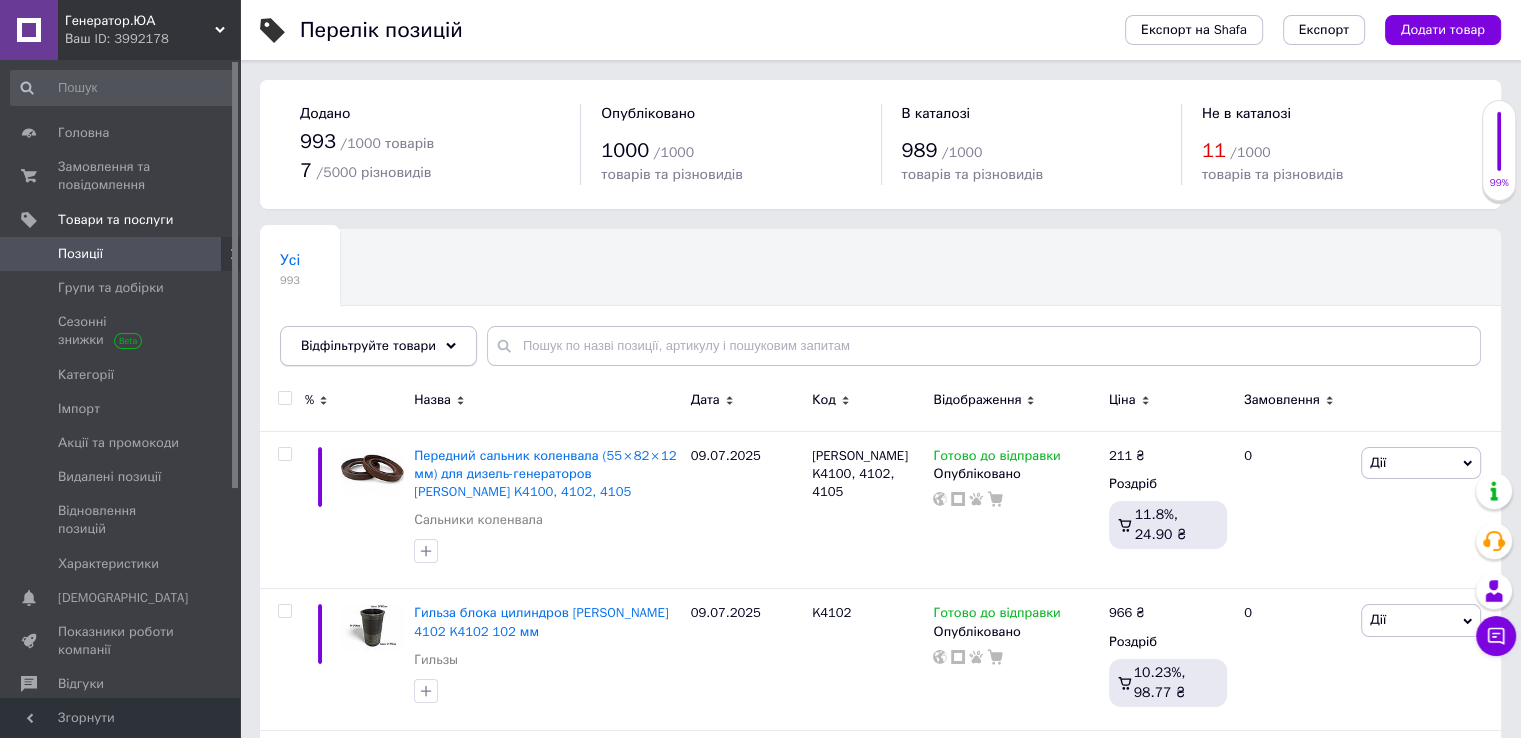 click on "Відфільтруйте товари" at bounding box center (368, 345) 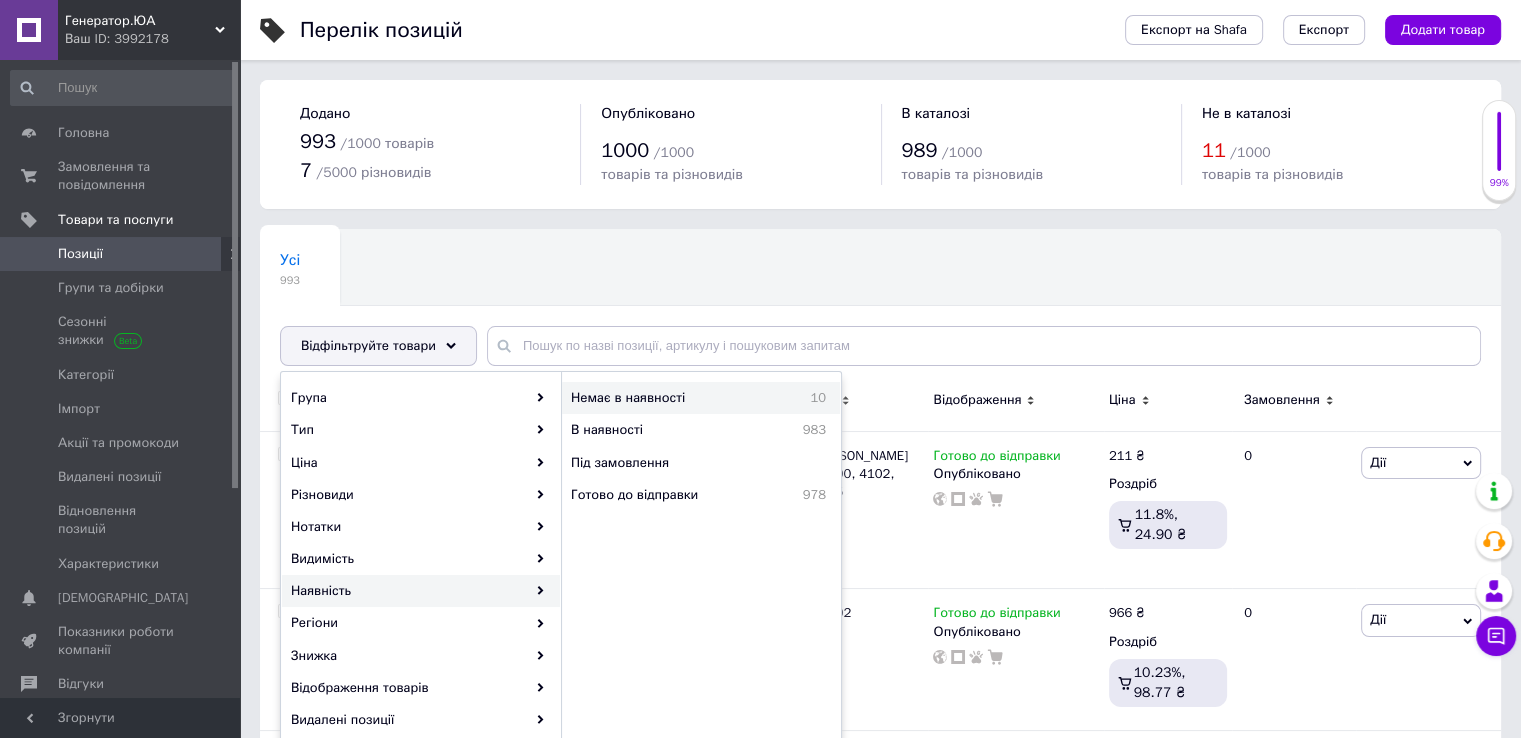 click on "Немає в наявності" at bounding box center [675, 398] 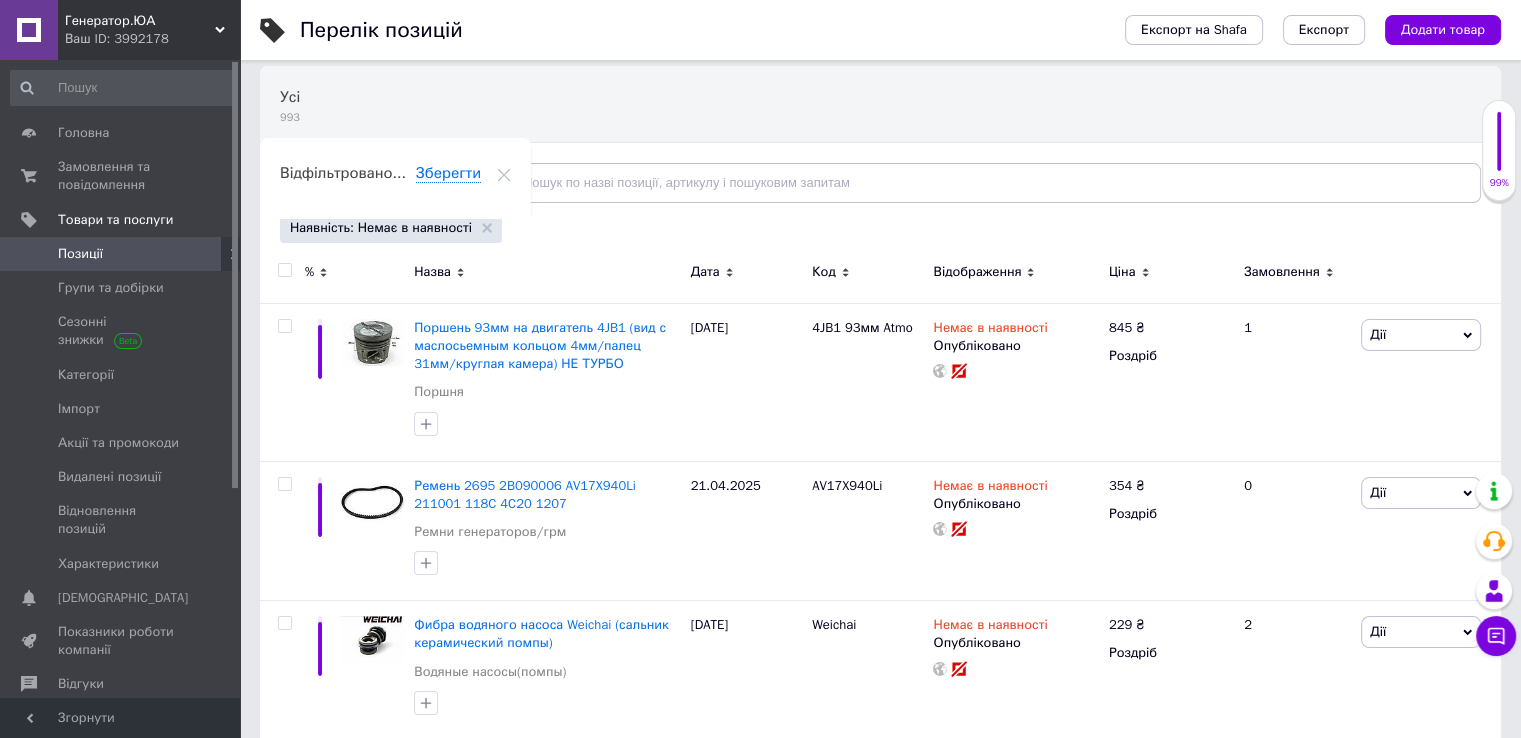 drag, startPoint x: 879, startPoint y: 309, endPoint x: 867, endPoint y: 379, distance: 71.021126 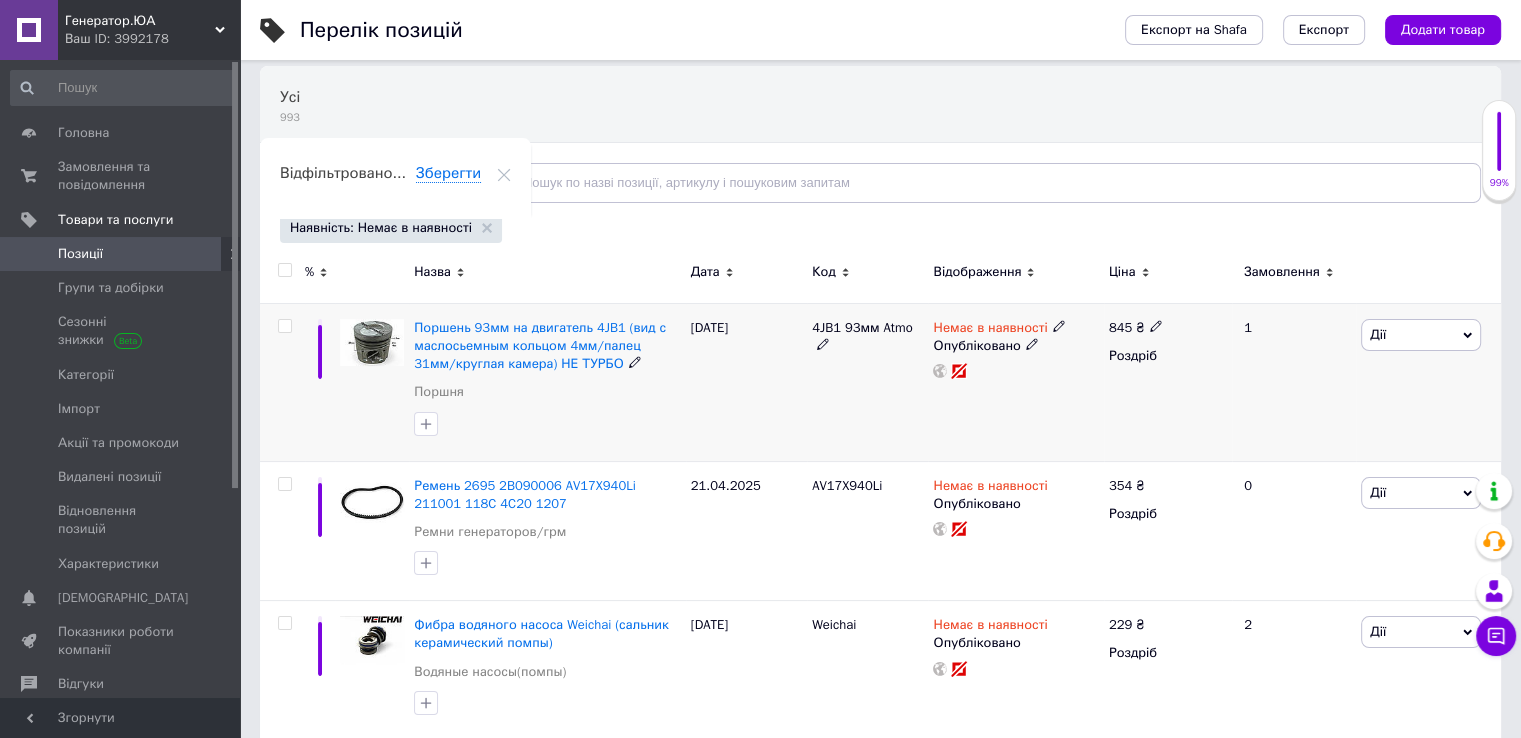 scroll, scrollTop: 168, scrollLeft: 0, axis: vertical 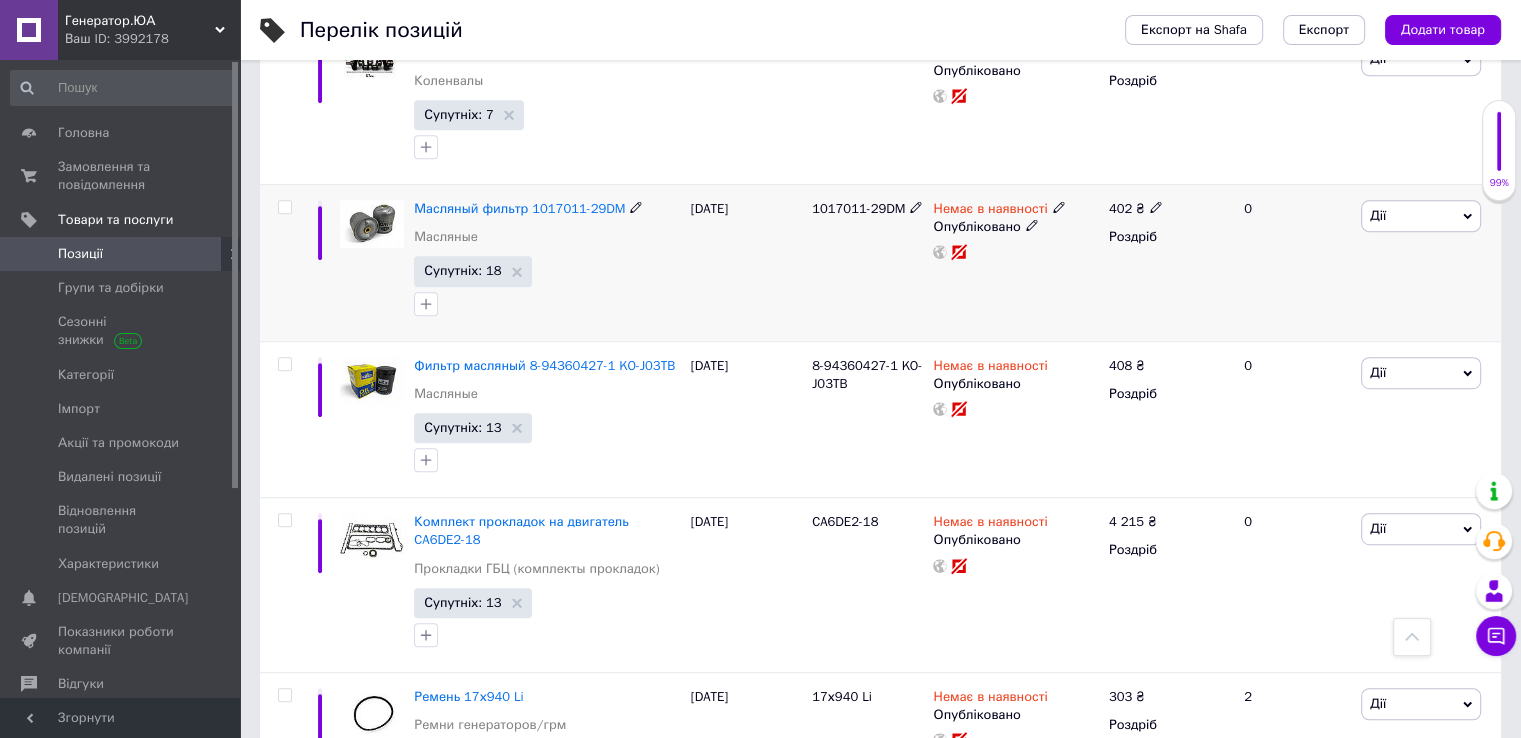 drag, startPoint x: 856, startPoint y: 381, endPoint x: 816, endPoint y: 481, distance: 107.70329 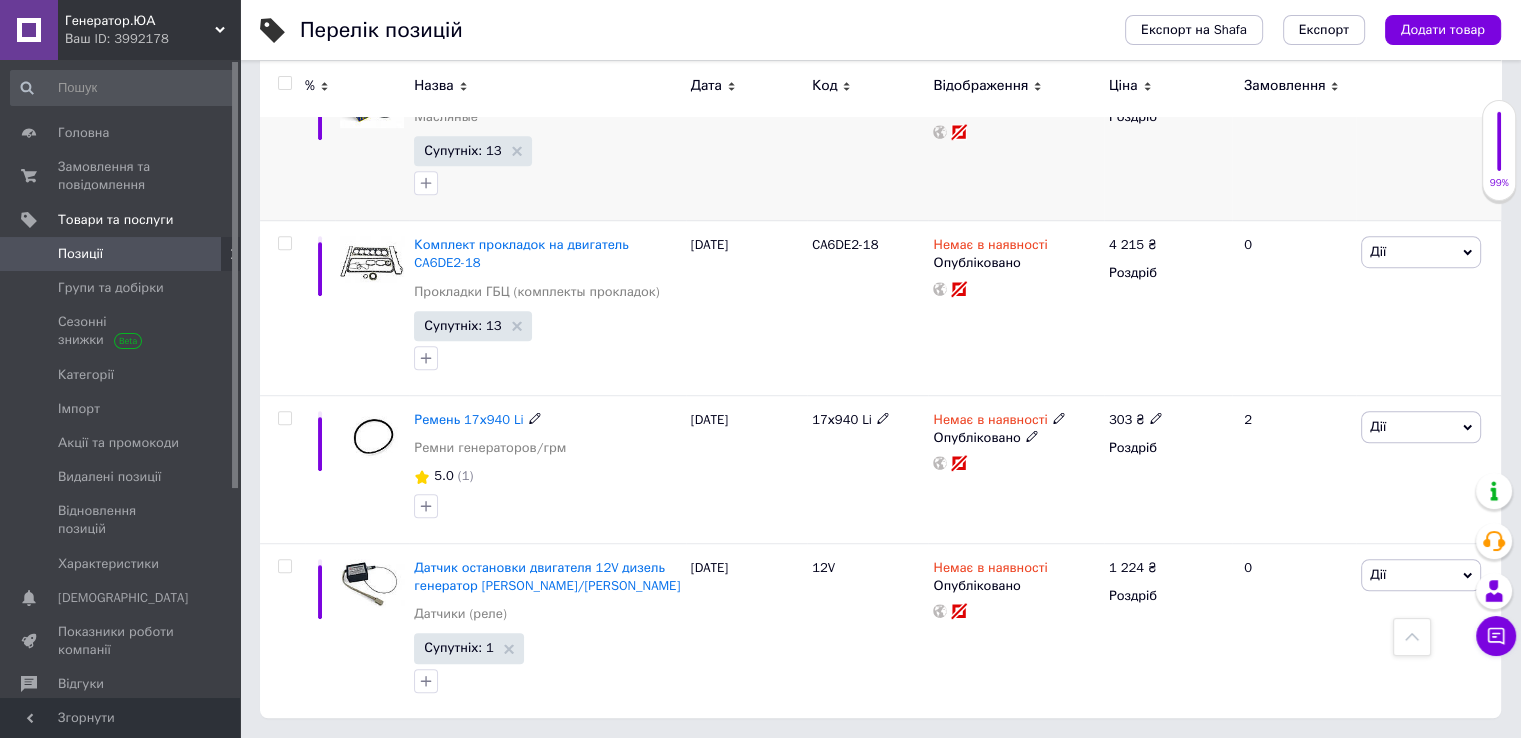 scroll, scrollTop: 1324, scrollLeft: 0, axis: vertical 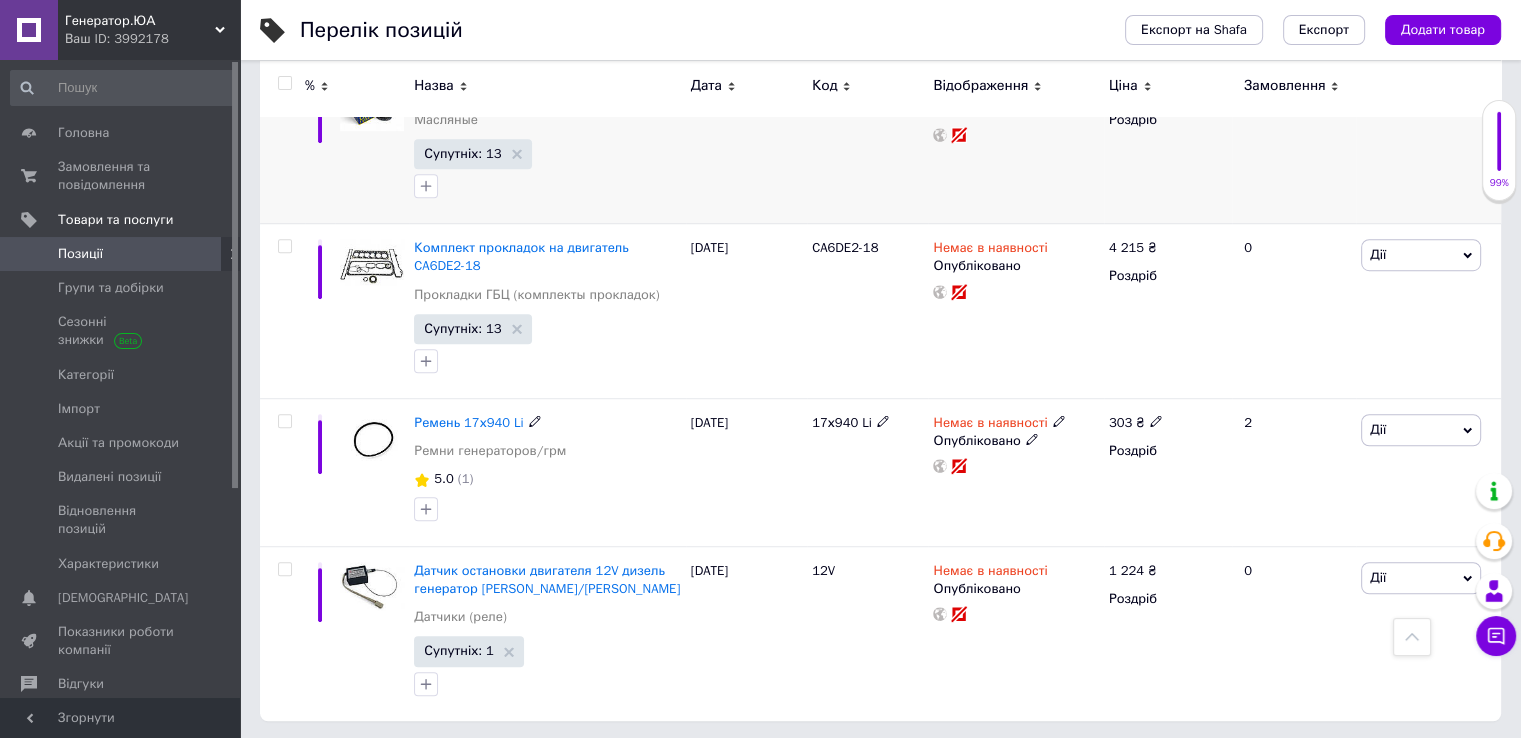 drag, startPoint x: 832, startPoint y: 393, endPoint x: 825, endPoint y: 451, distance: 58.420887 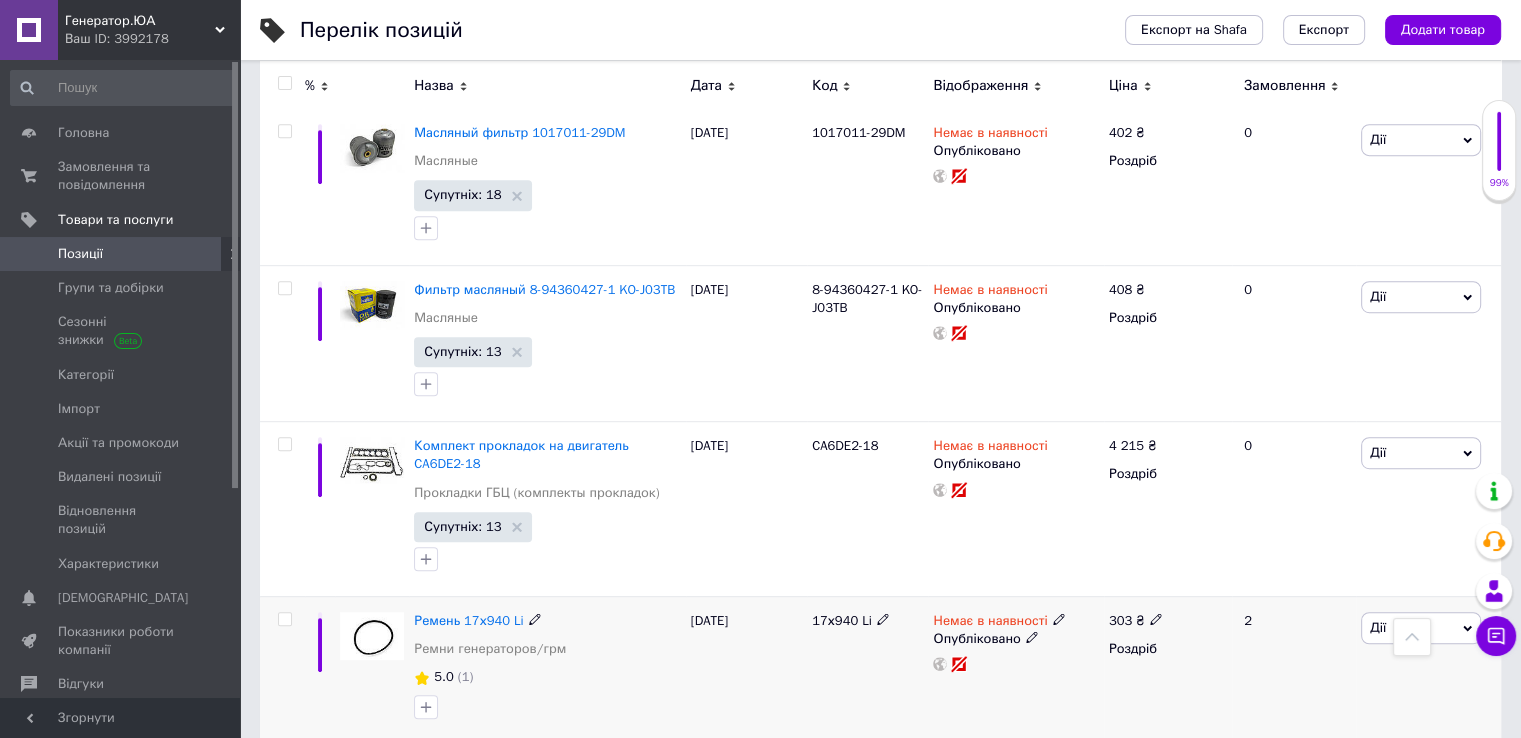 scroll, scrollTop: 1117, scrollLeft: 0, axis: vertical 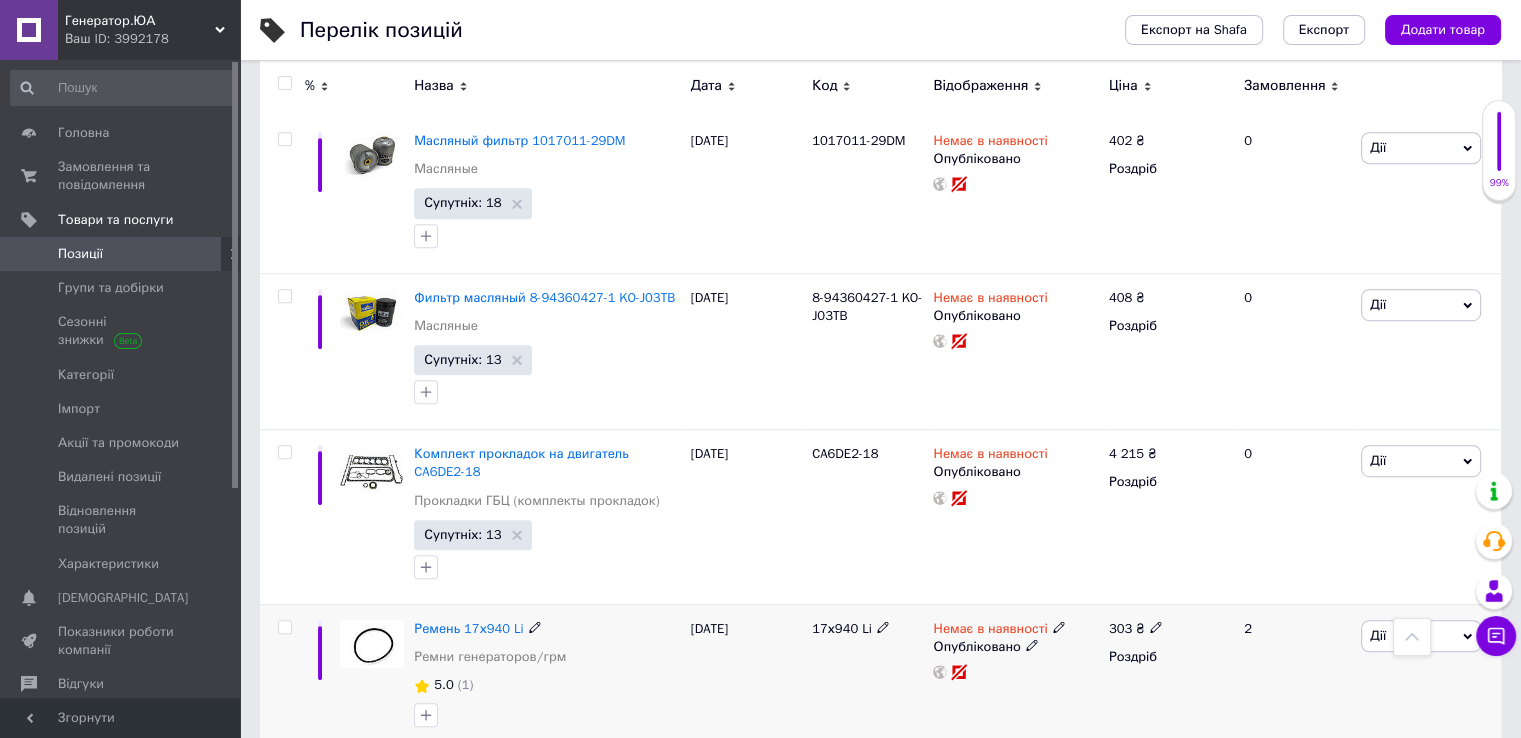 drag, startPoint x: 853, startPoint y: 545, endPoint x: 856, endPoint y: 509, distance: 36.124783 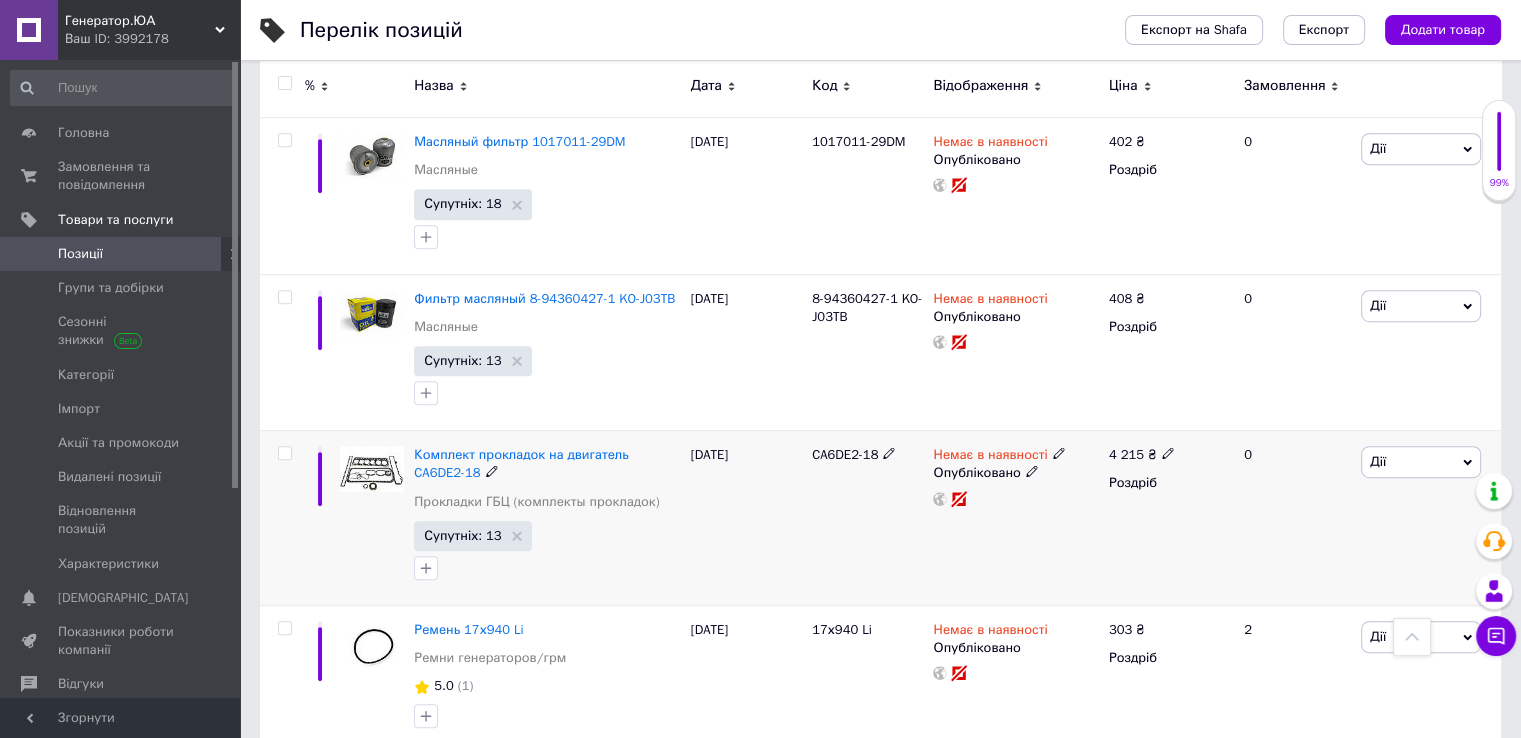 click on "Дії" at bounding box center [1421, 462] 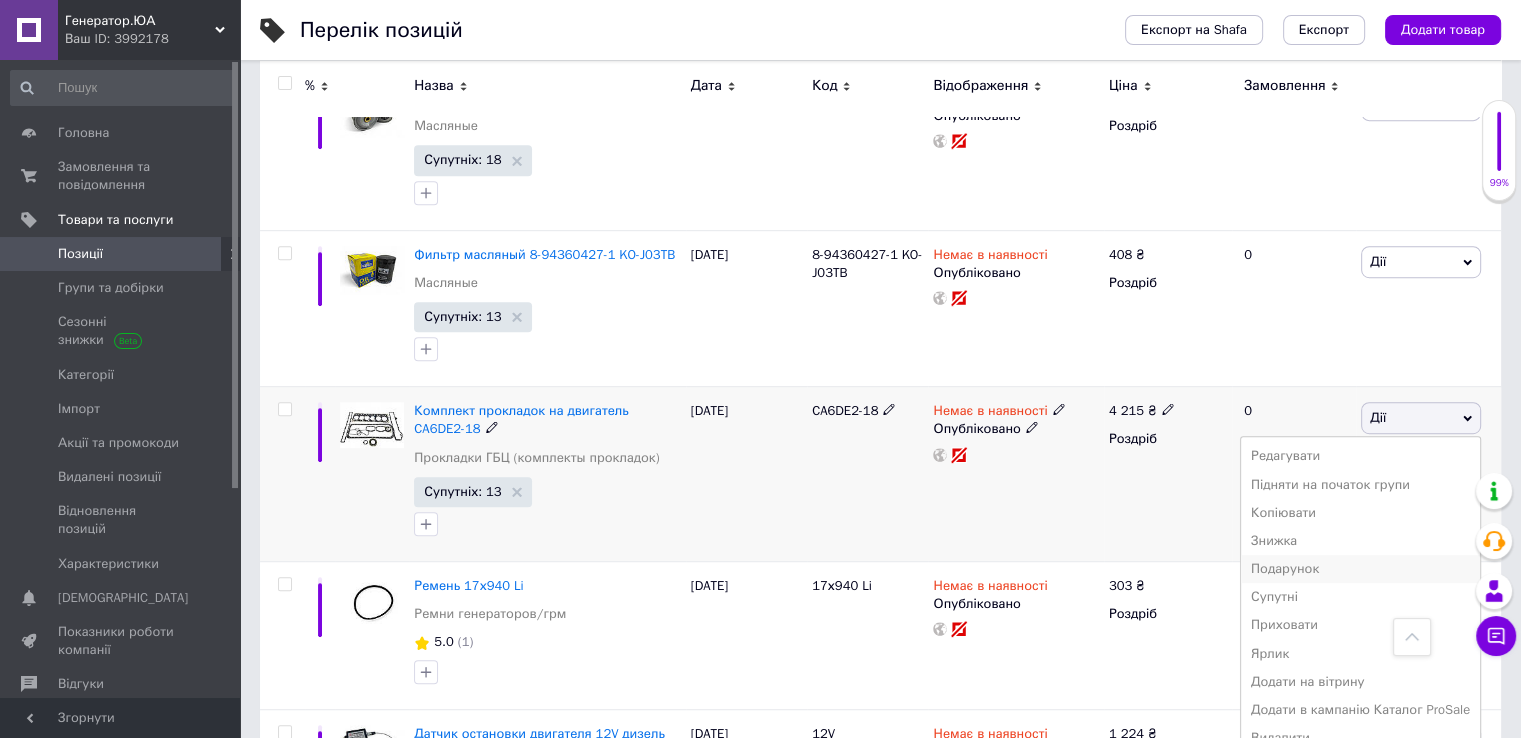 scroll, scrollTop: 1217, scrollLeft: 0, axis: vertical 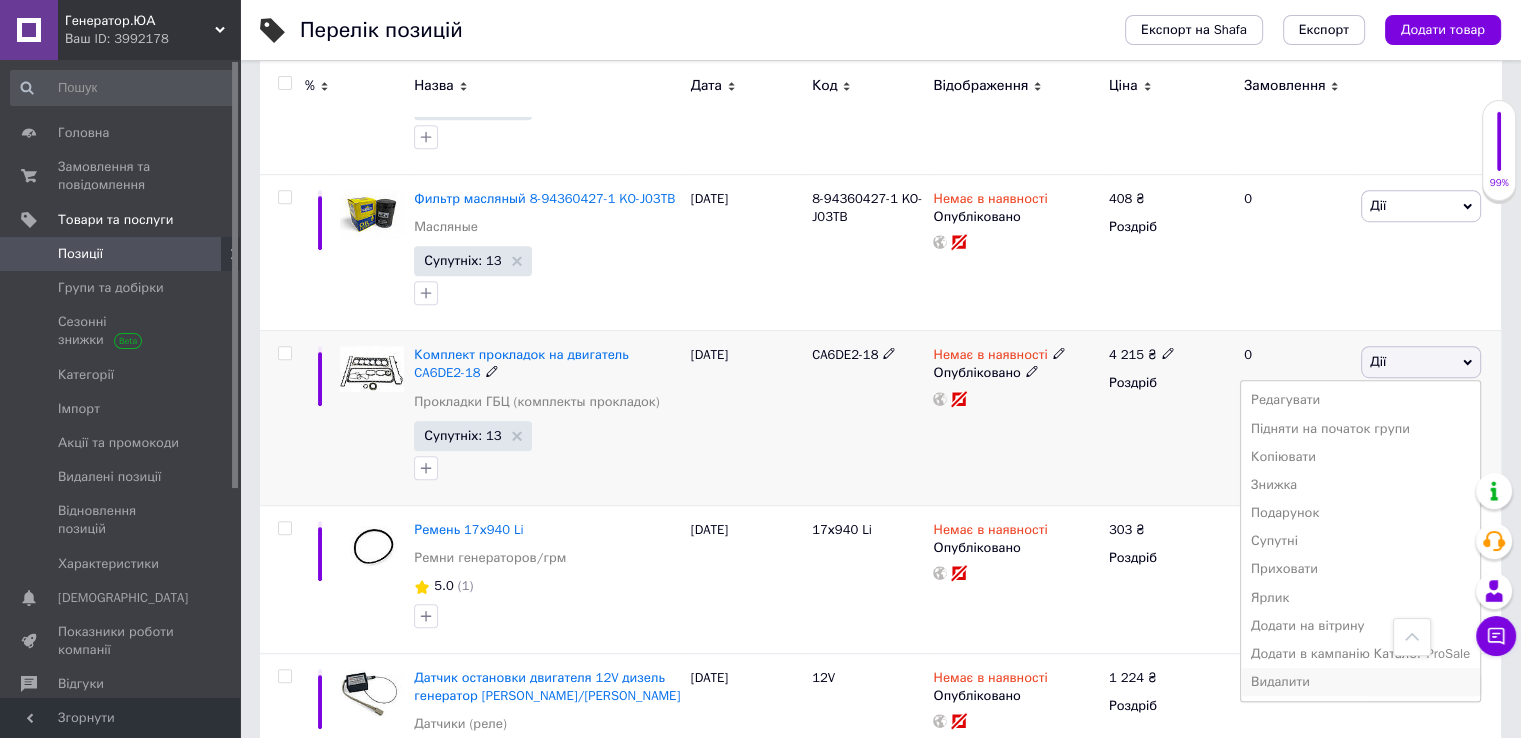 click on "Видалити" at bounding box center (1360, 682) 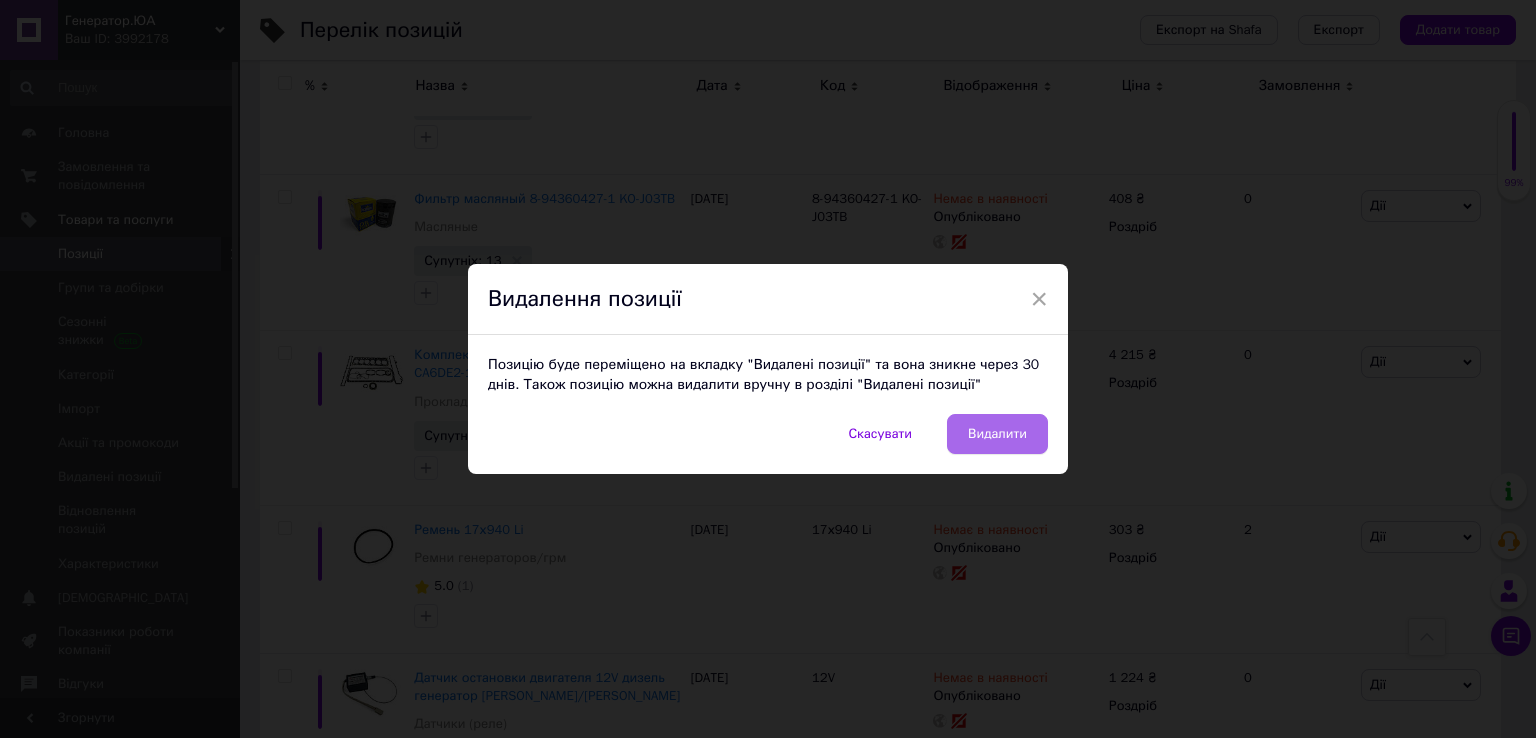 click on "Видалити" at bounding box center (997, 434) 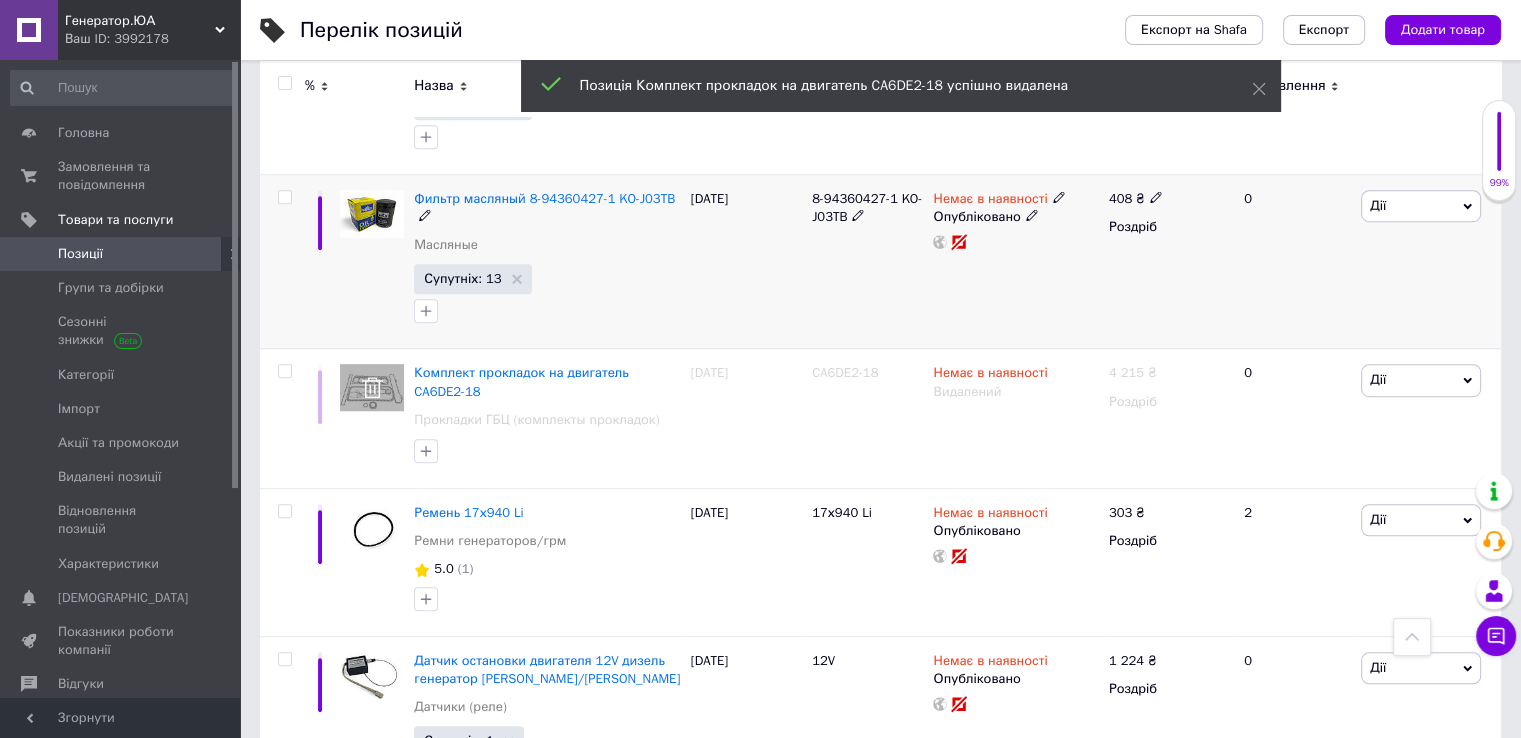 click on "Дії" at bounding box center (1421, 206) 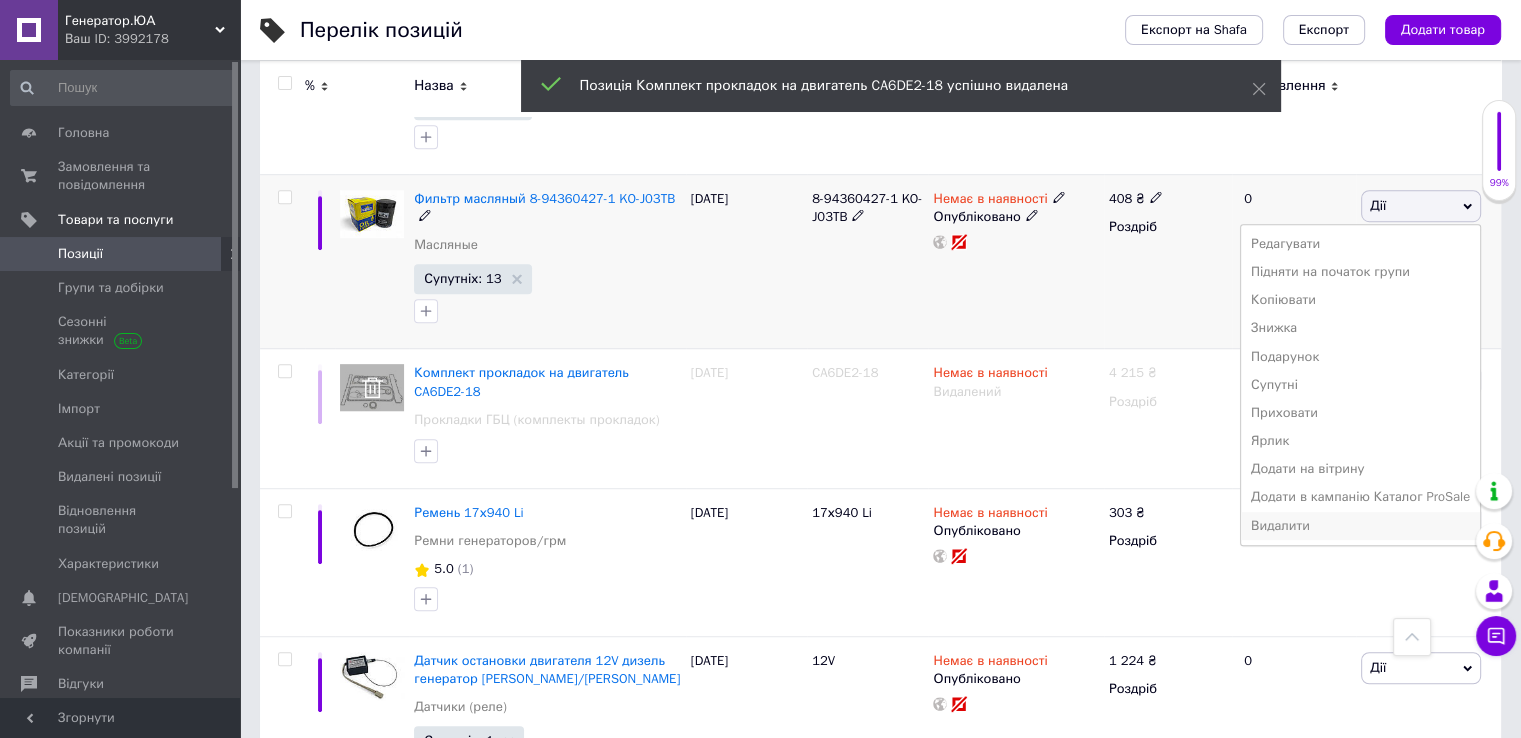 click on "Видалити" at bounding box center [1360, 526] 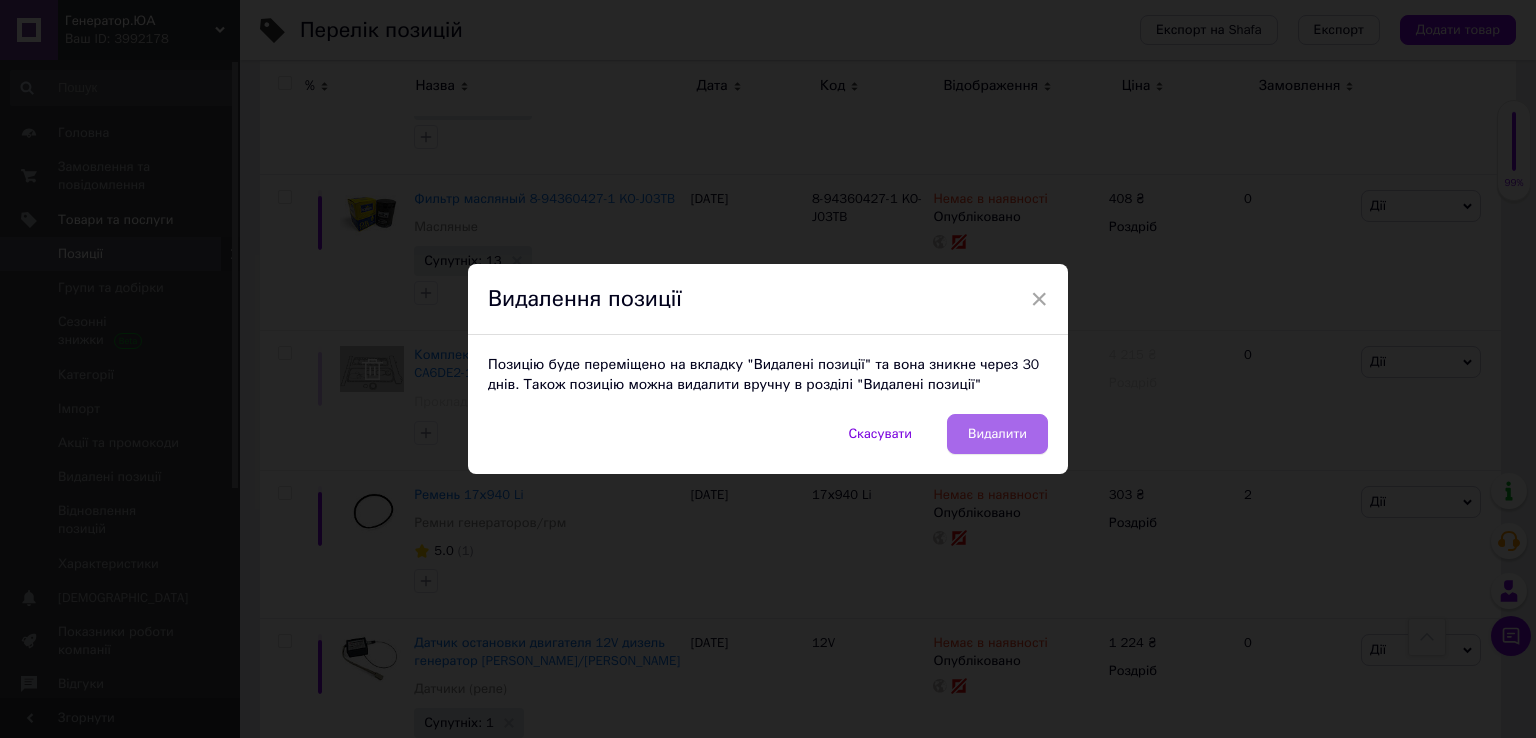 click on "Видалити" at bounding box center [997, 434] 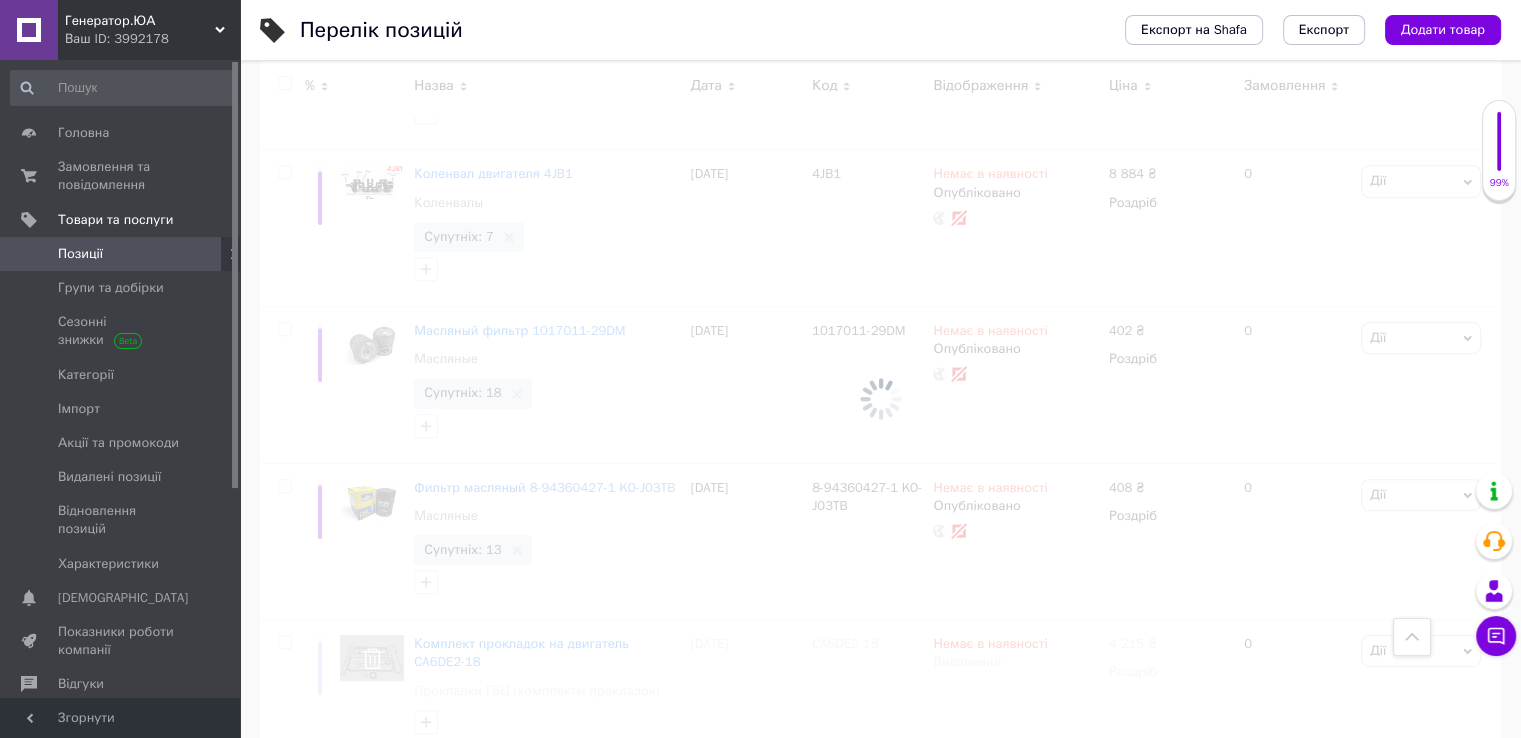 scroll, scrollTop: 913, scrollLeft: 0, axis: vertical 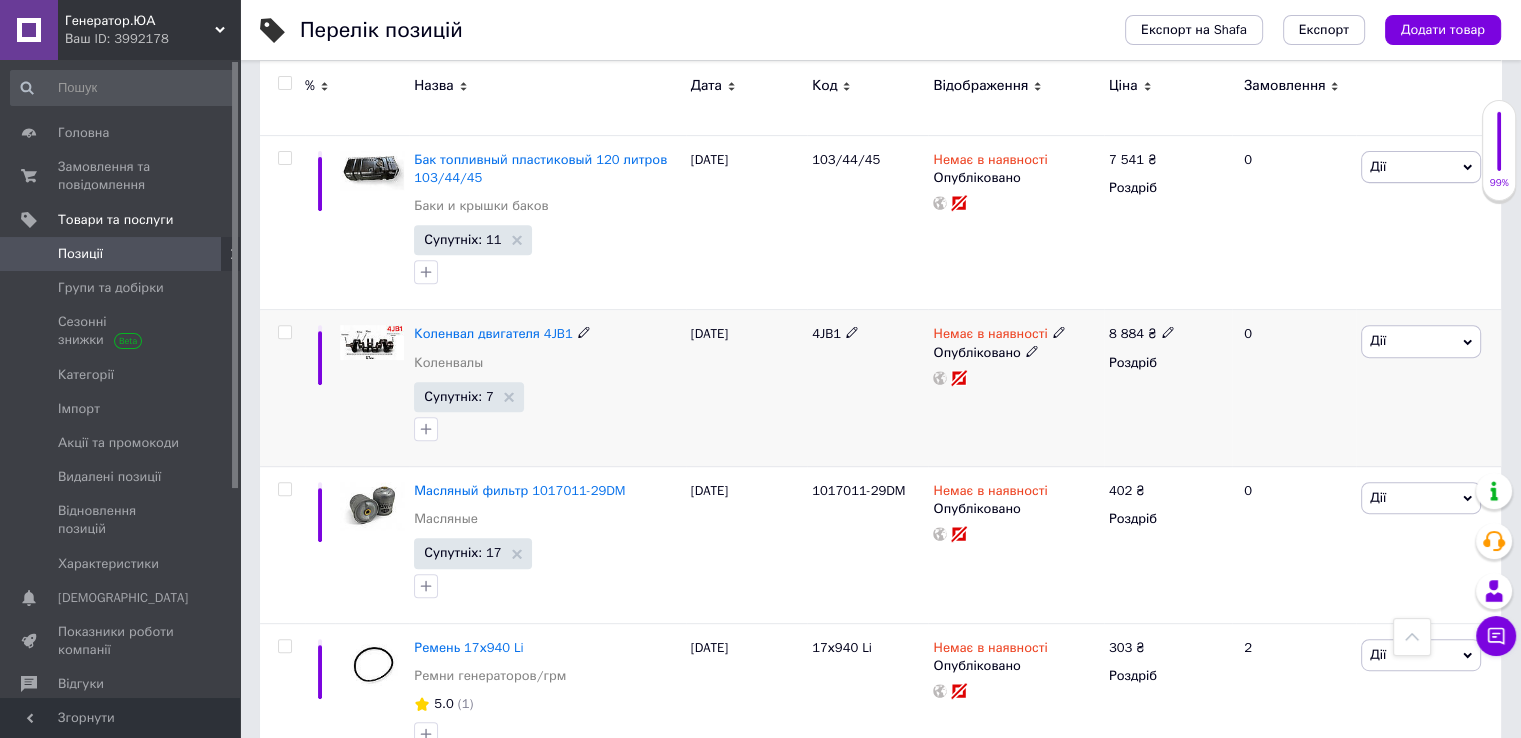 drag, startPoint x: 1168, startPoint y: 308, endPoint x: 1170, endPoint y: 222, distance: 86.023254 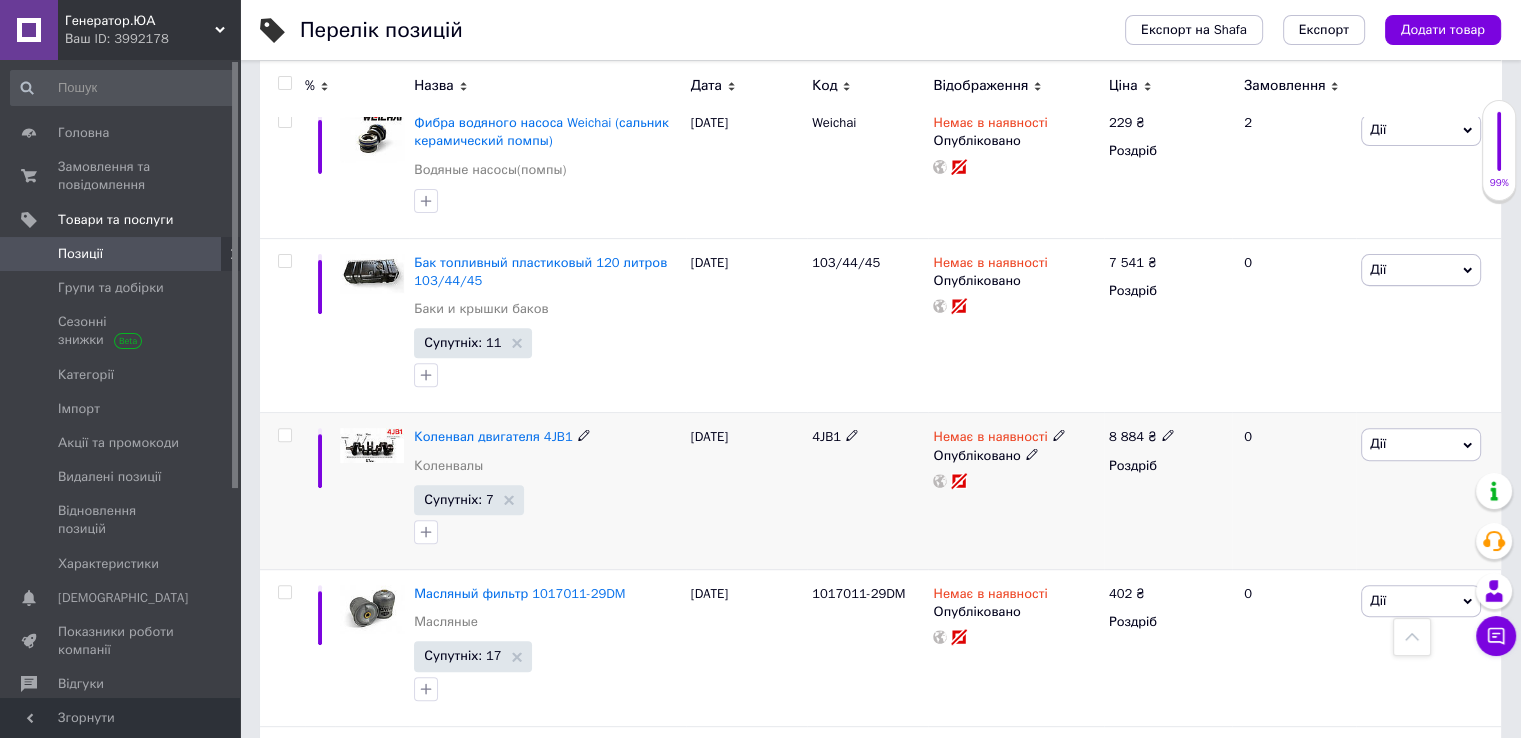 drag, startPoint x: 821, startPoint y: 459, endPoint x: 823, endPoint y: 434, distance: 25.079872 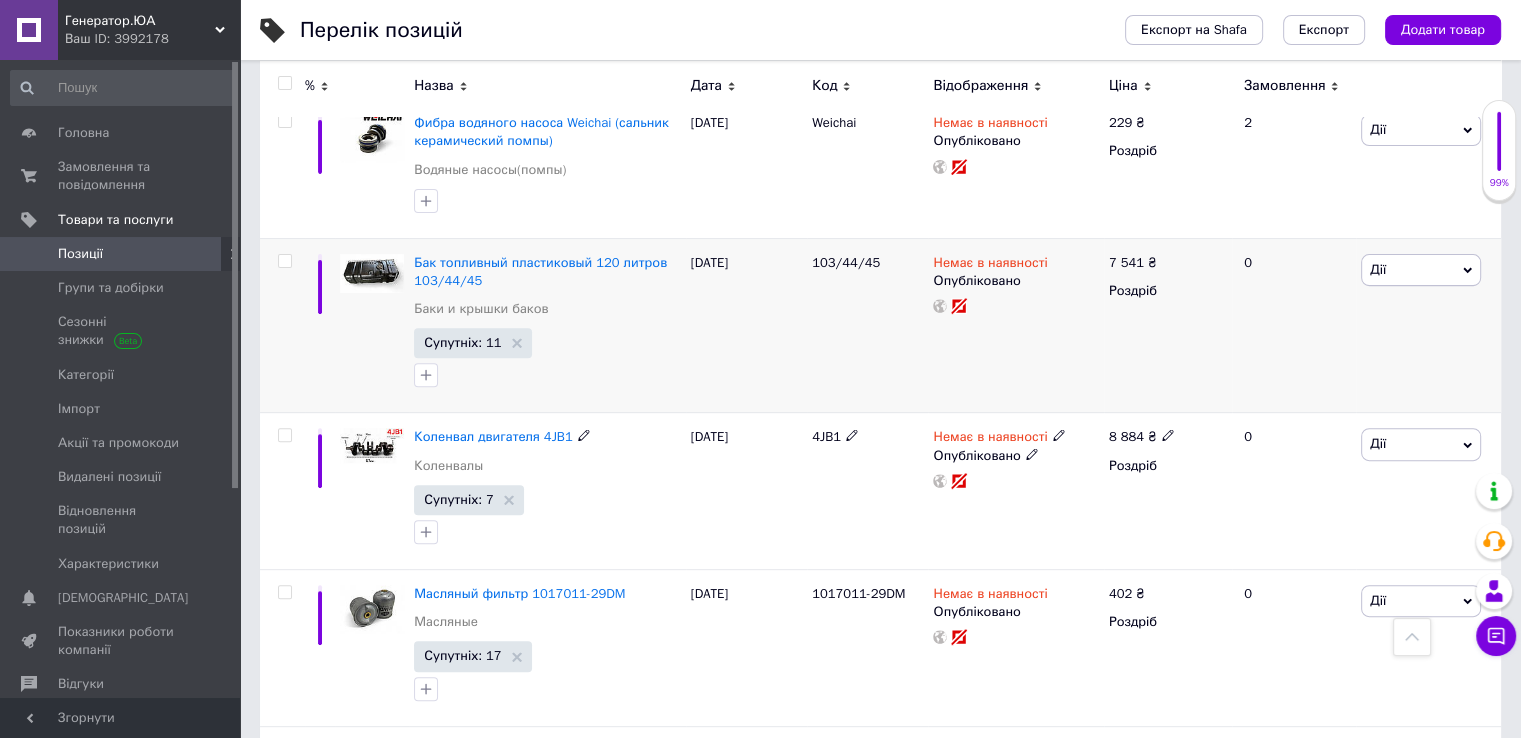 scroll, scrollTop: 663, scrollLeft: 0, axis: vertical 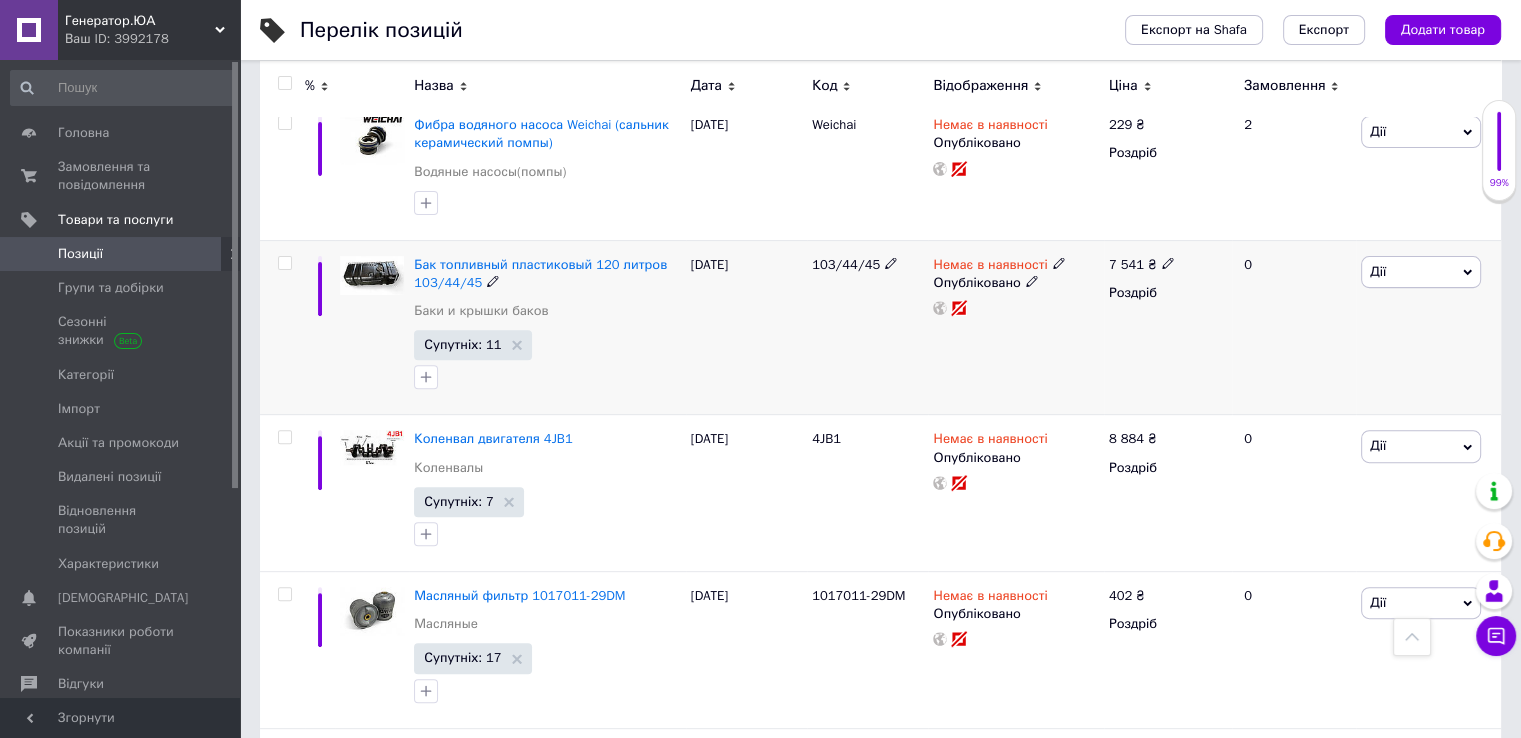 click on "Дії" at bounding box center (1421, 272) 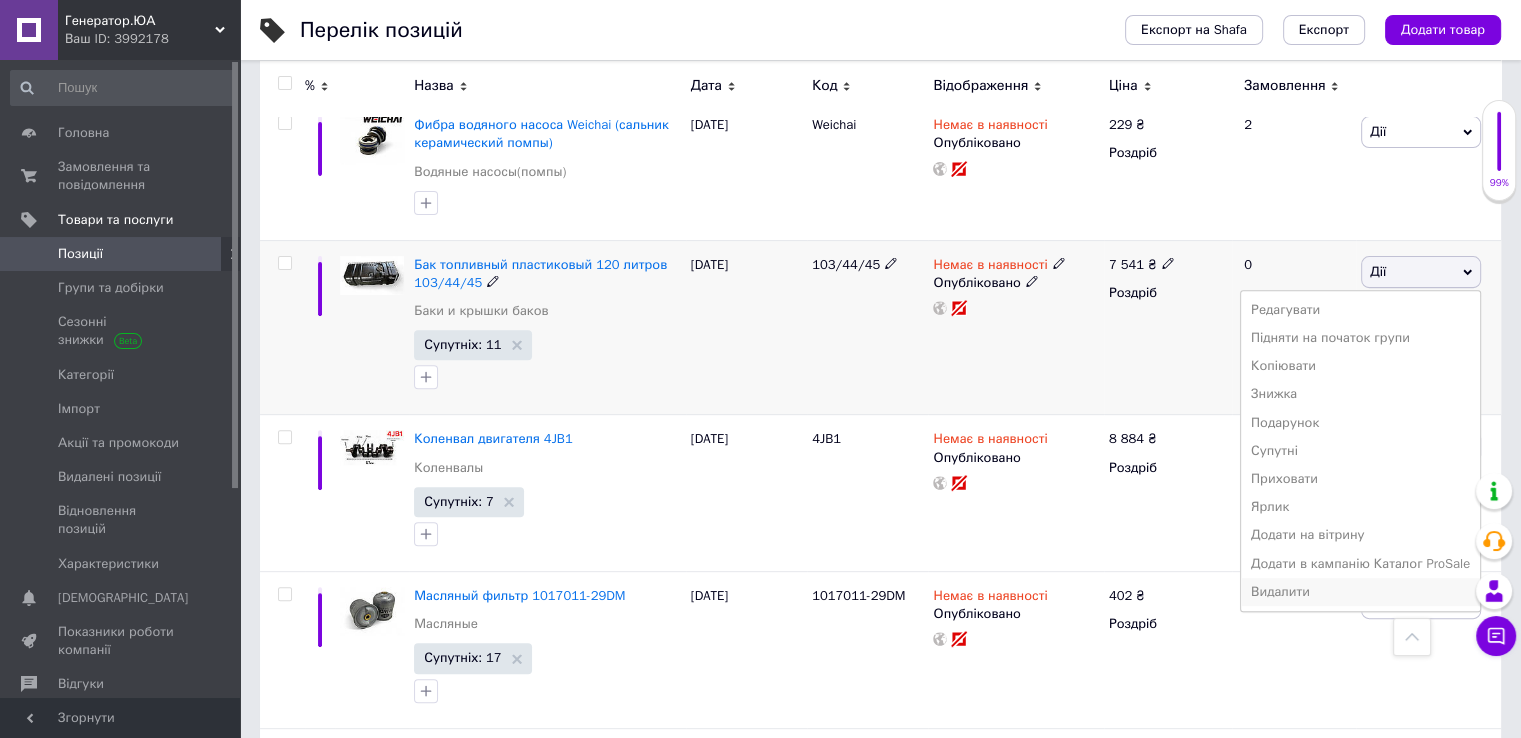 click on "Видалити" at bounding box center [1360, 592] 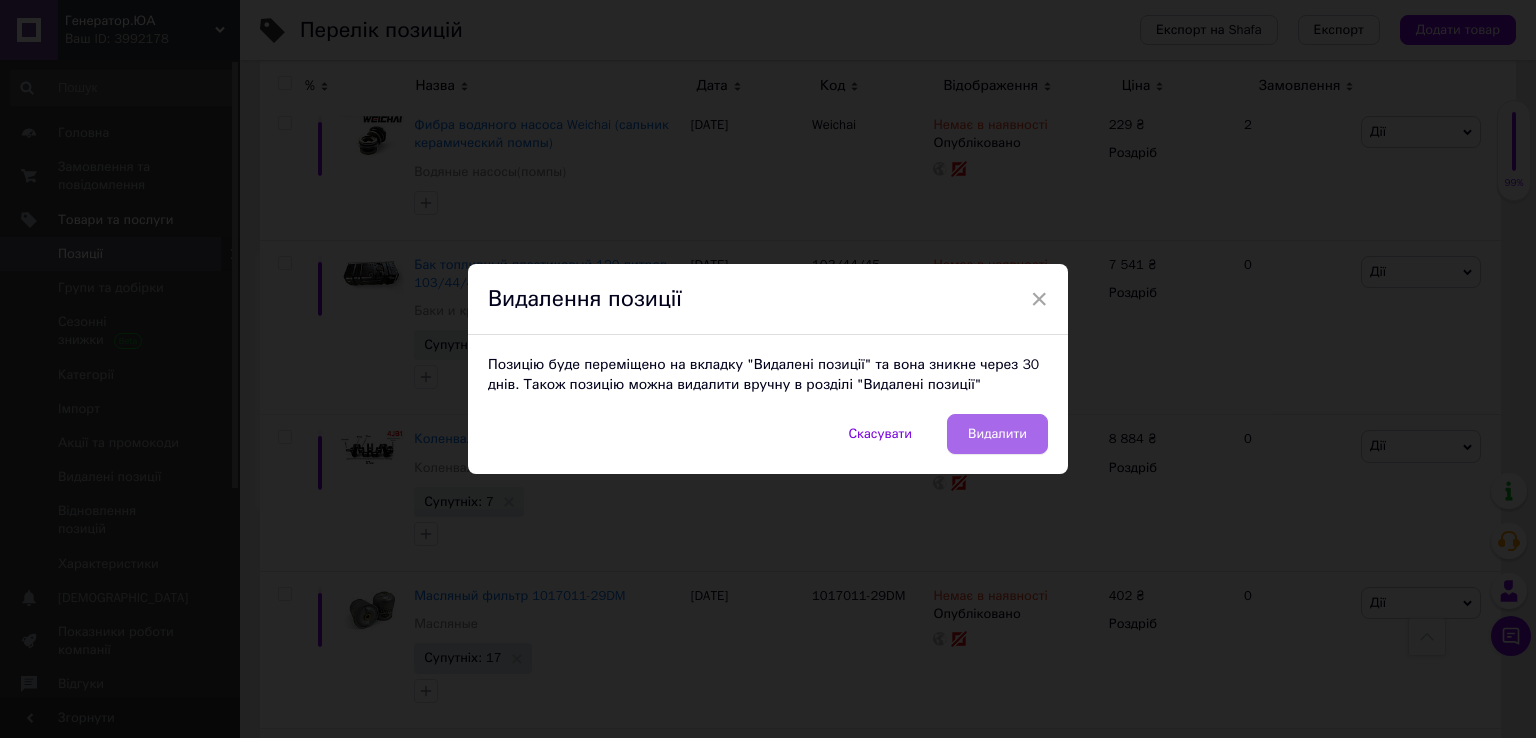 click on "Видалити" at bounding box center [997, 434] 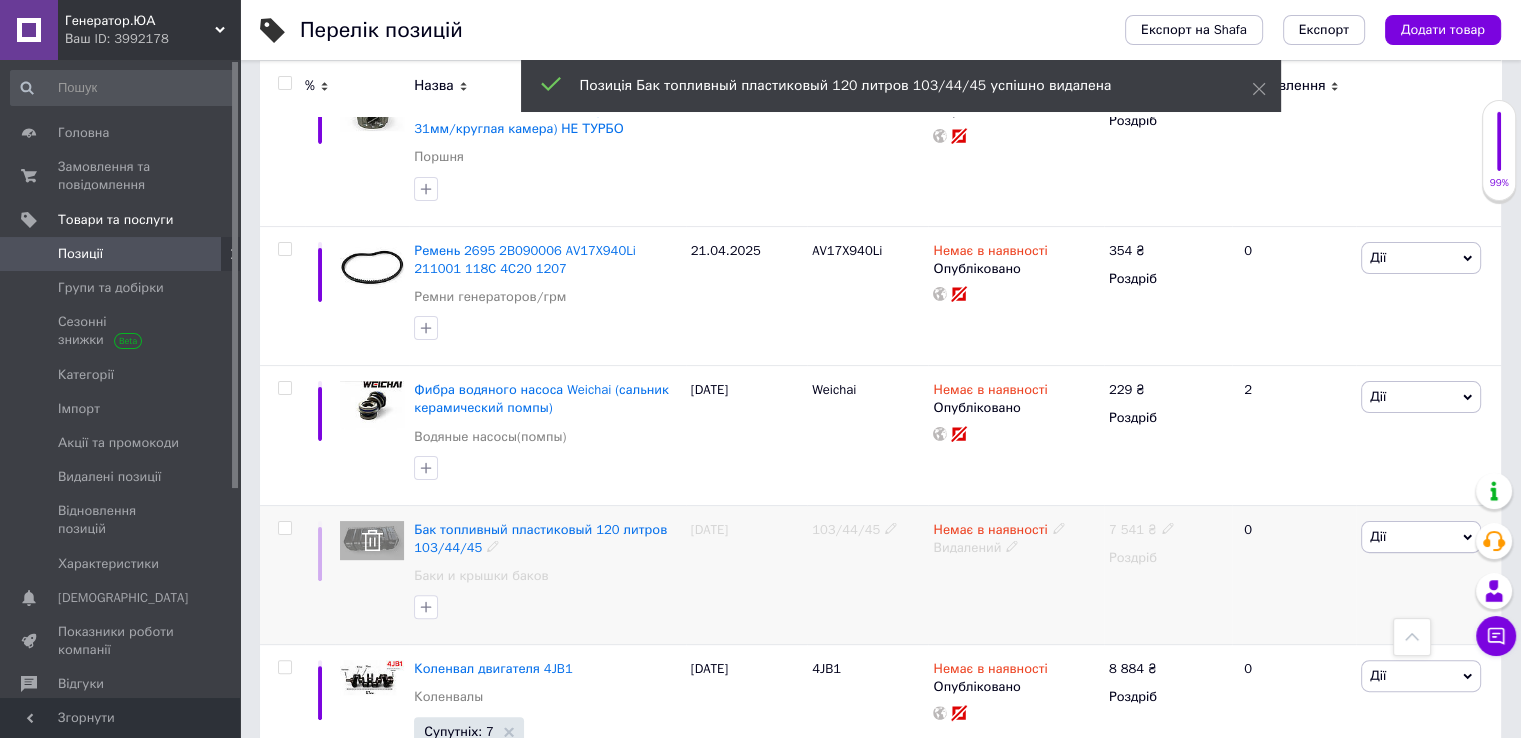 drag, startPoint x: 1203, startPoint y: 419, endPoint x: 1240, endPoint y: 324, distance: 101.950966 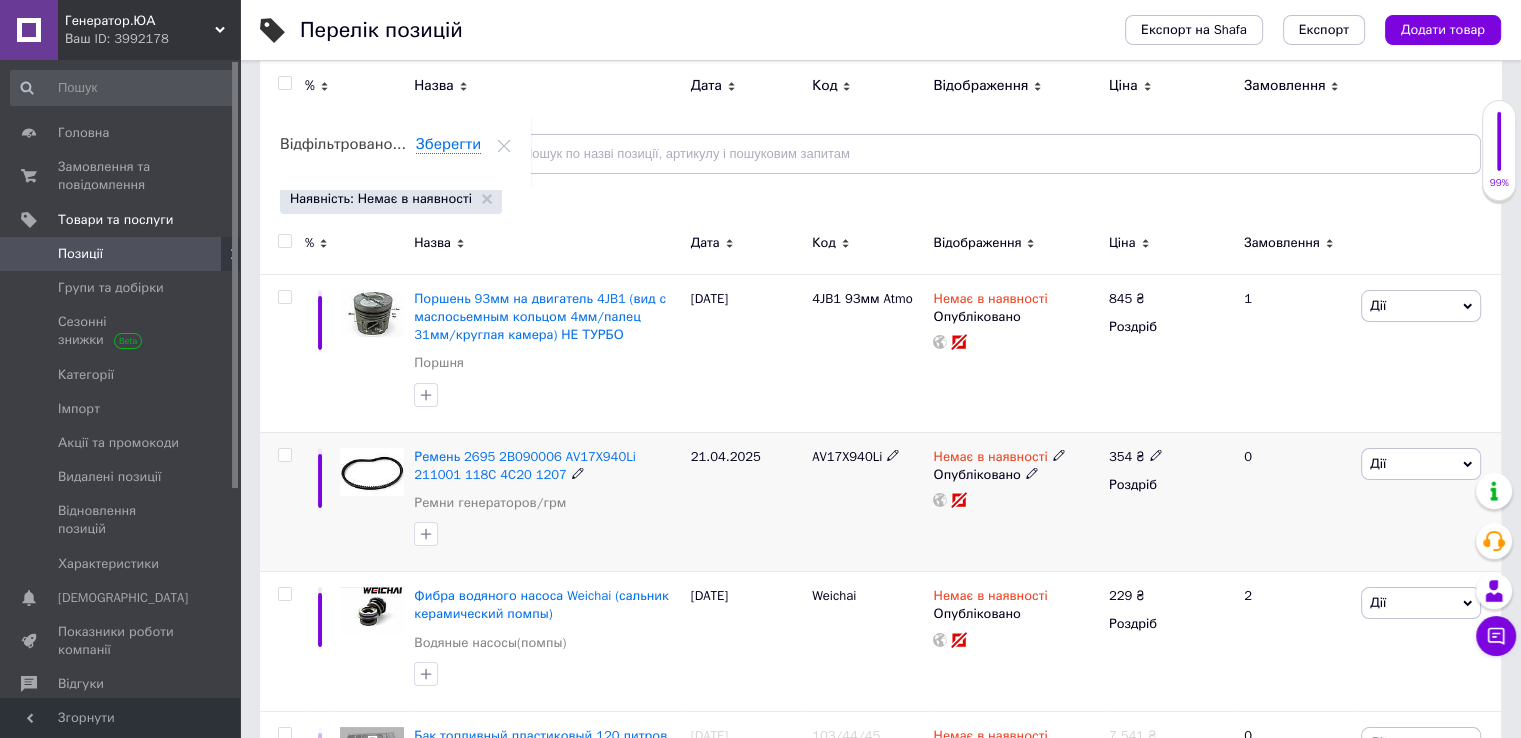 scroll, scrollTop: 184, scrollLeft: 0, axis: vertical 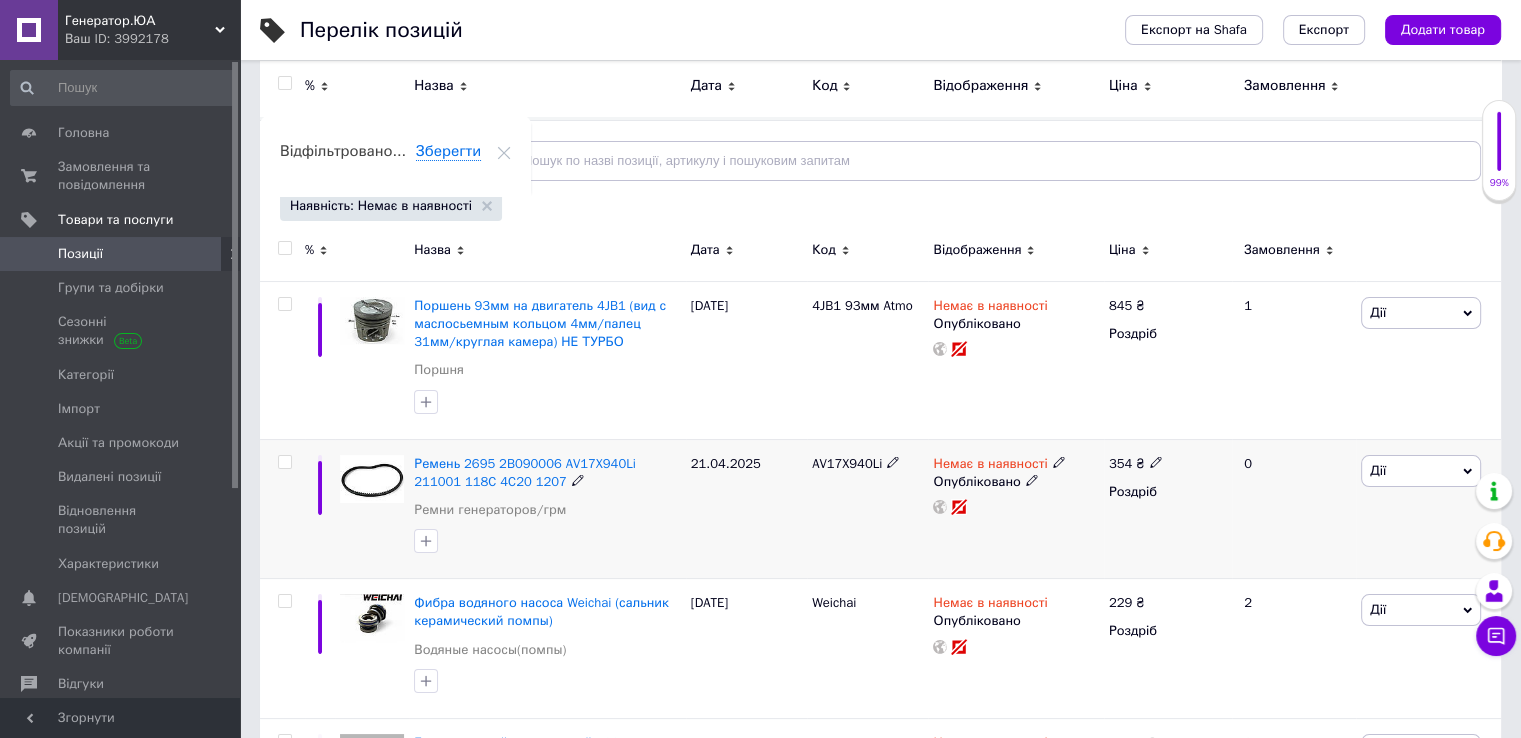 drag, startPoint x: 1230, startPoint y: 384, endPoint x: 1232, endPoint y: 368, distance: 16.124516 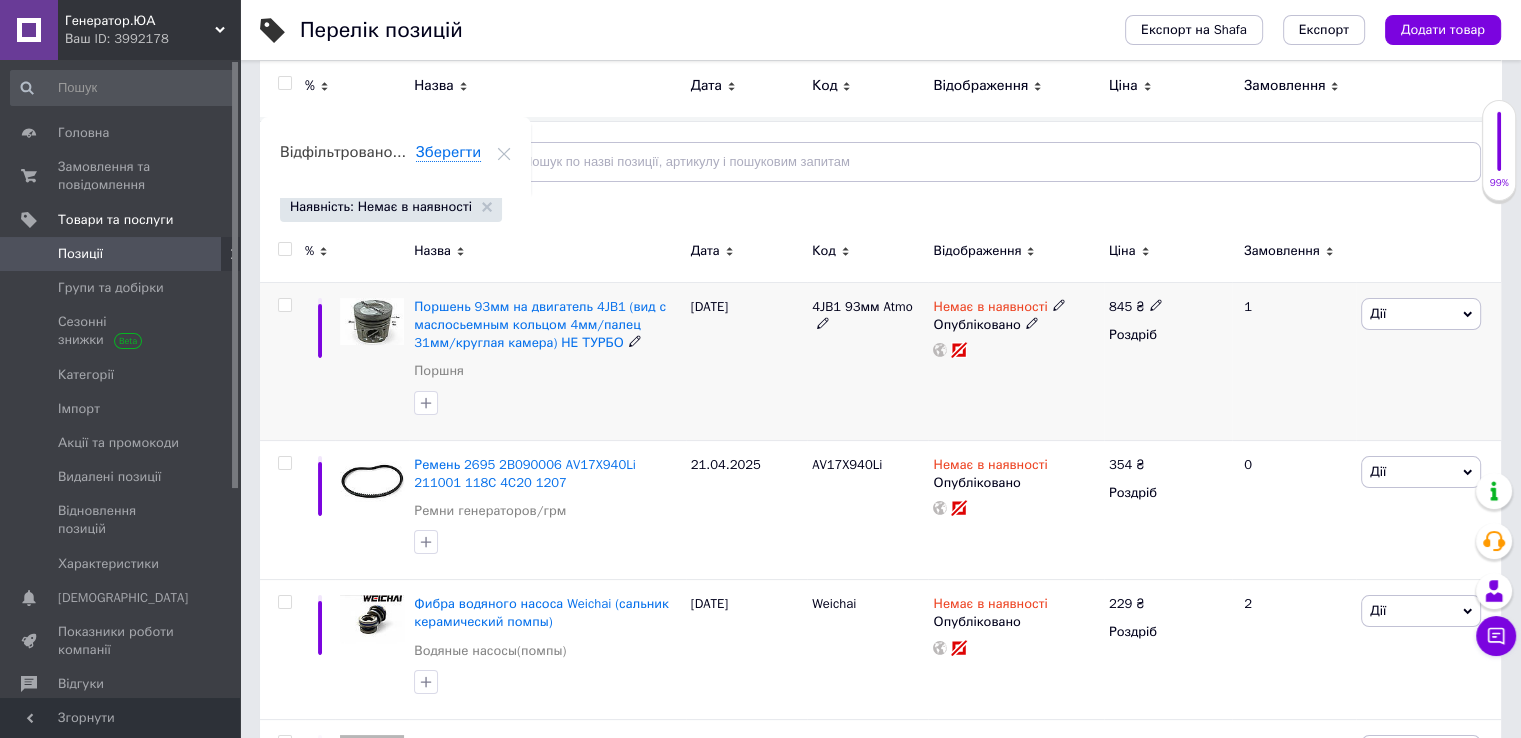 click on "Дії" at bounding box center (1421, 314) 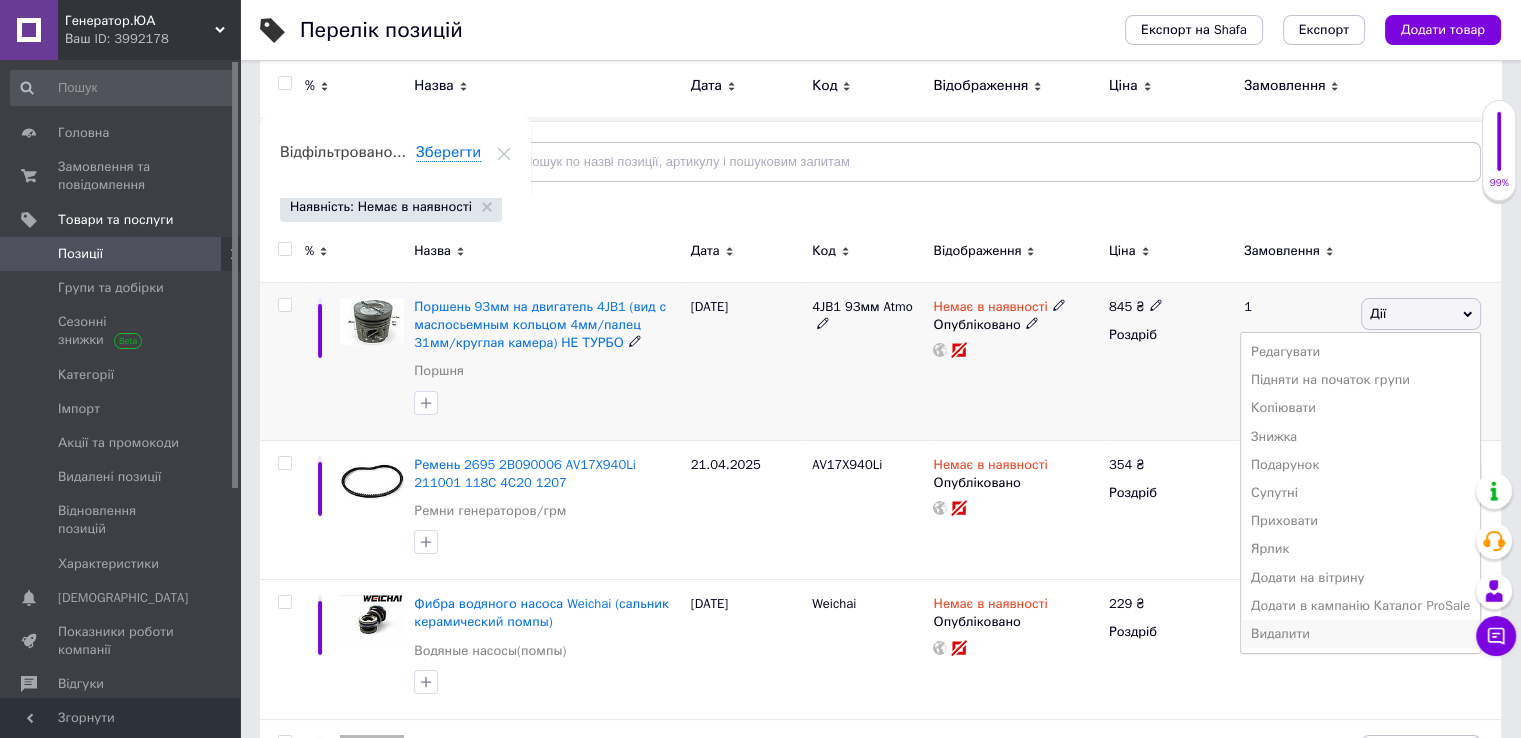 click on "Видалити" at bounding box center (1360, 634) 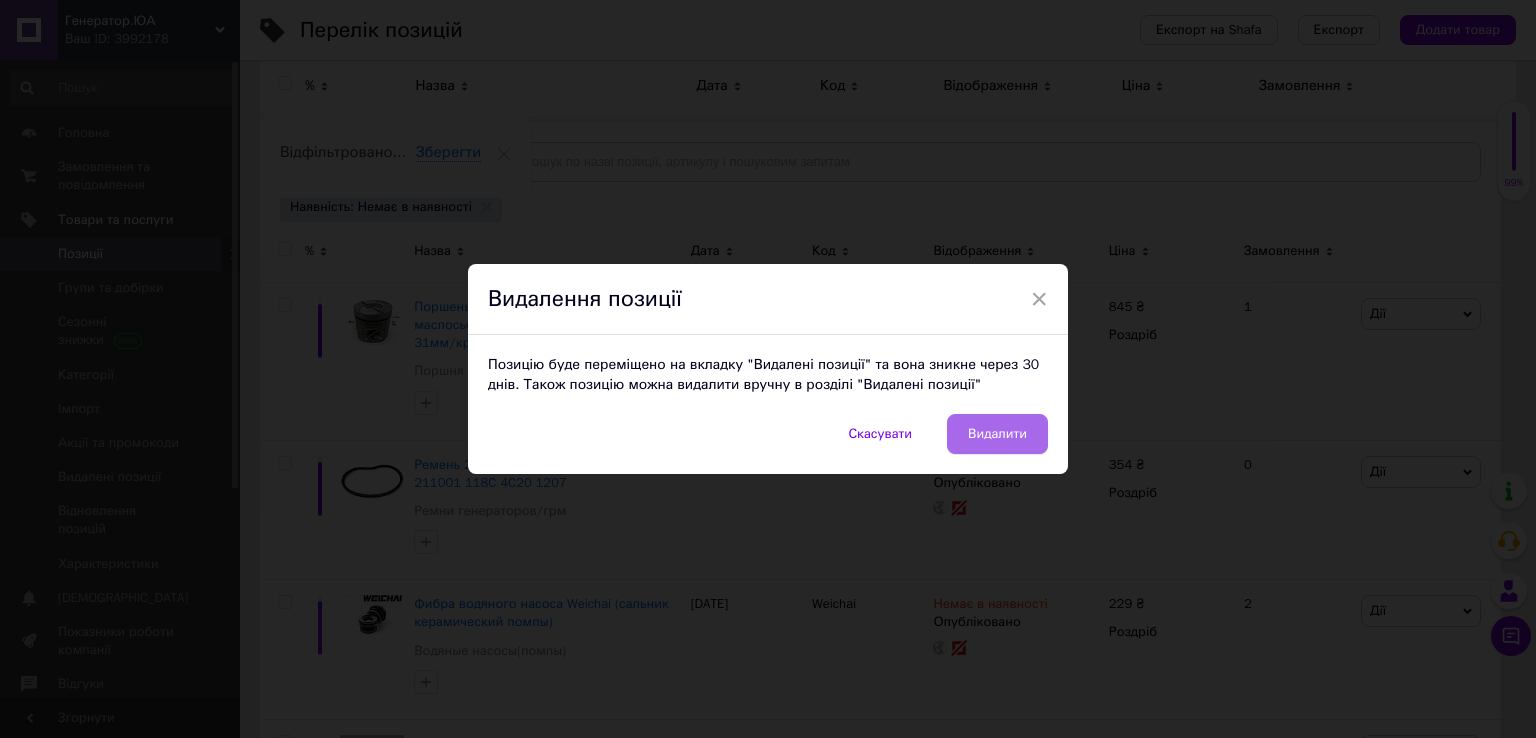 click on "Видалити" at bounding box center [997, 434] 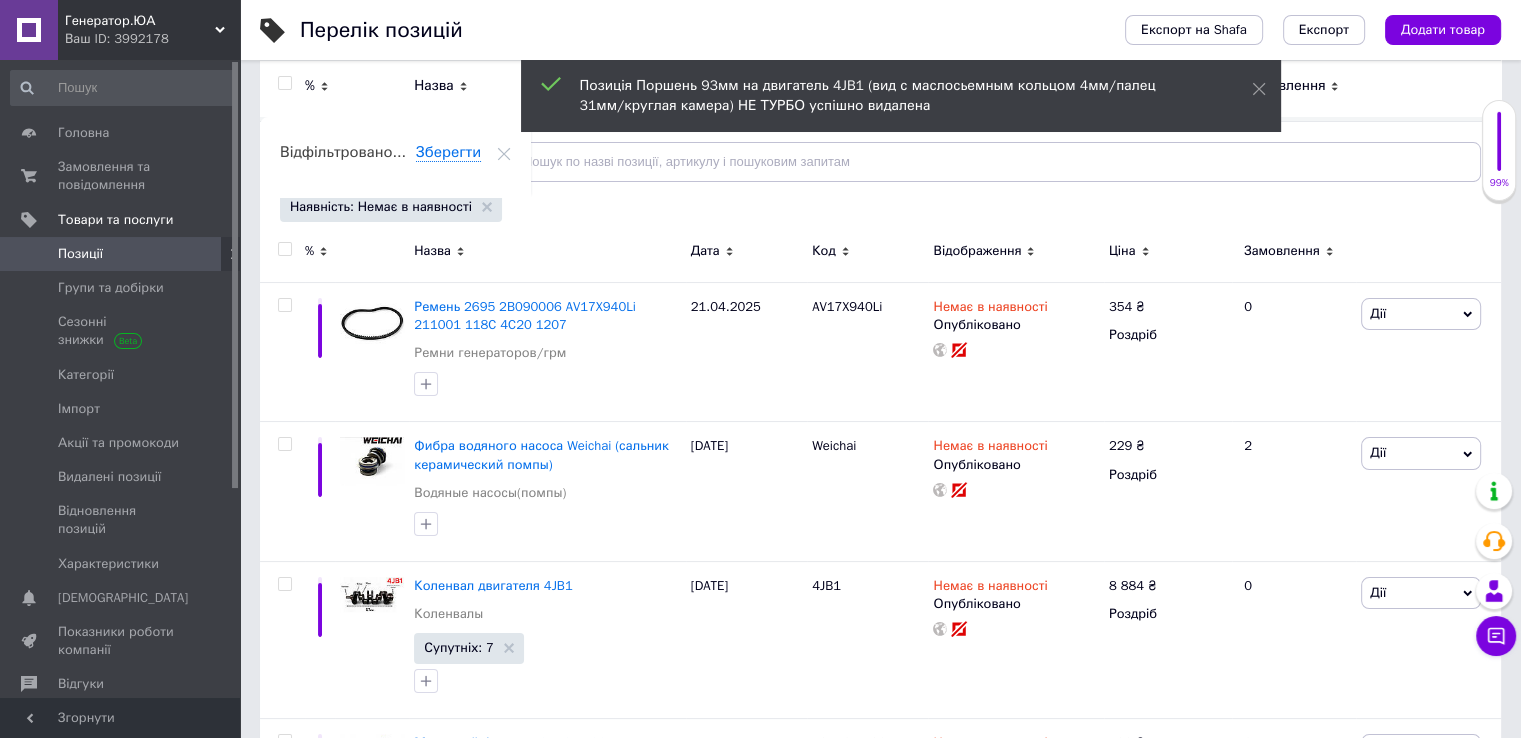 click on "Позиції" at bounding box center (121, 254) 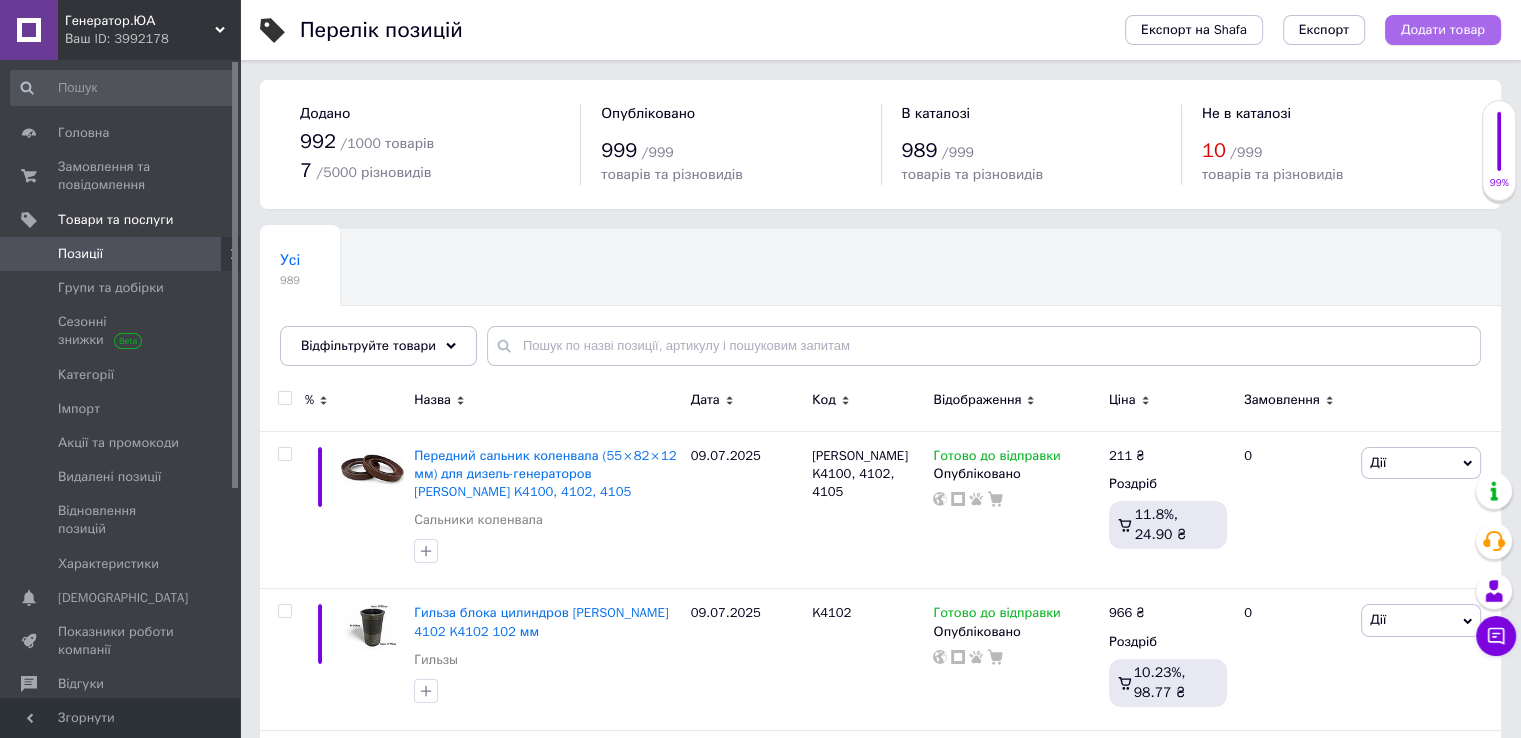 click on "Додати товар" at bounding box center (1443, 30) 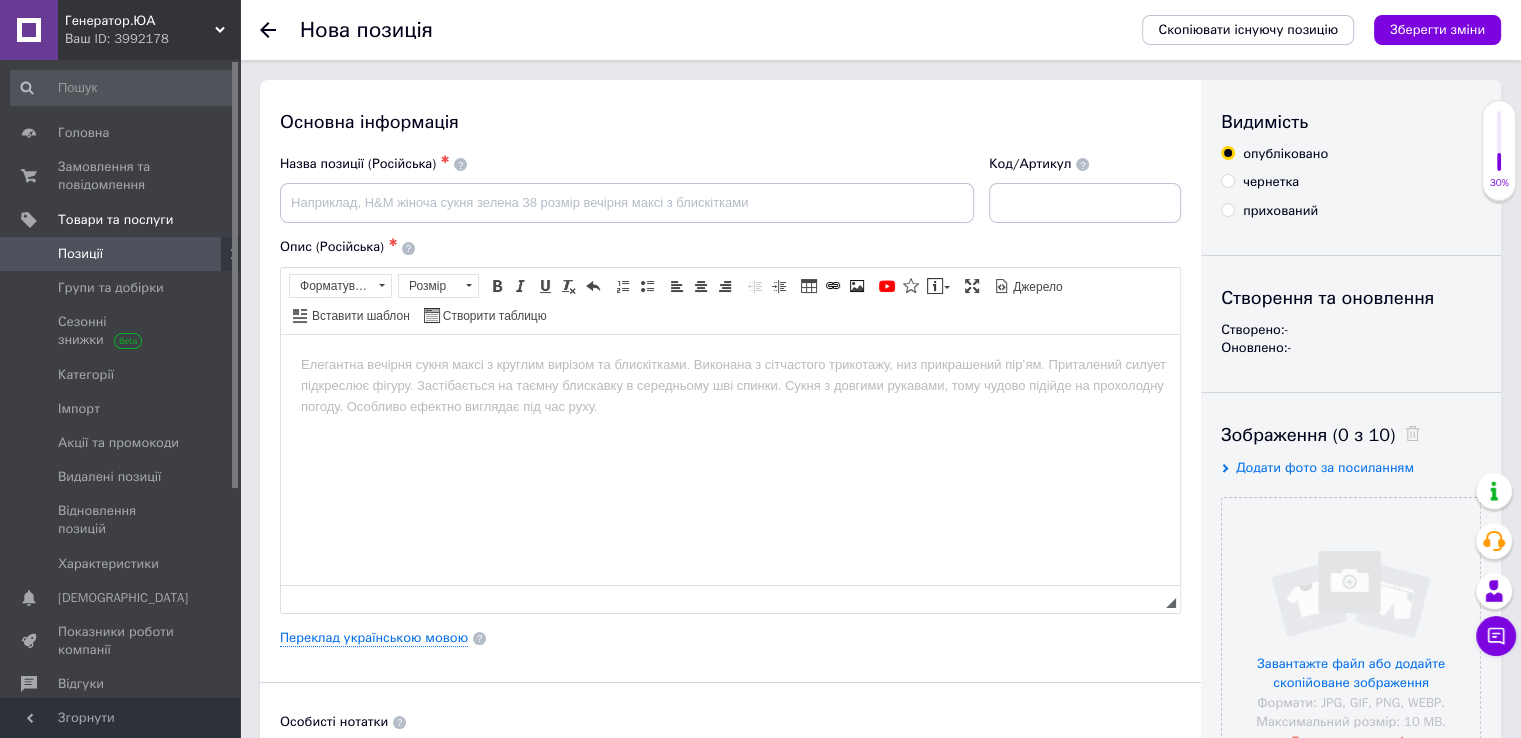 scroll, scrollTop: 0, scrollLeft: 0, axis: both 